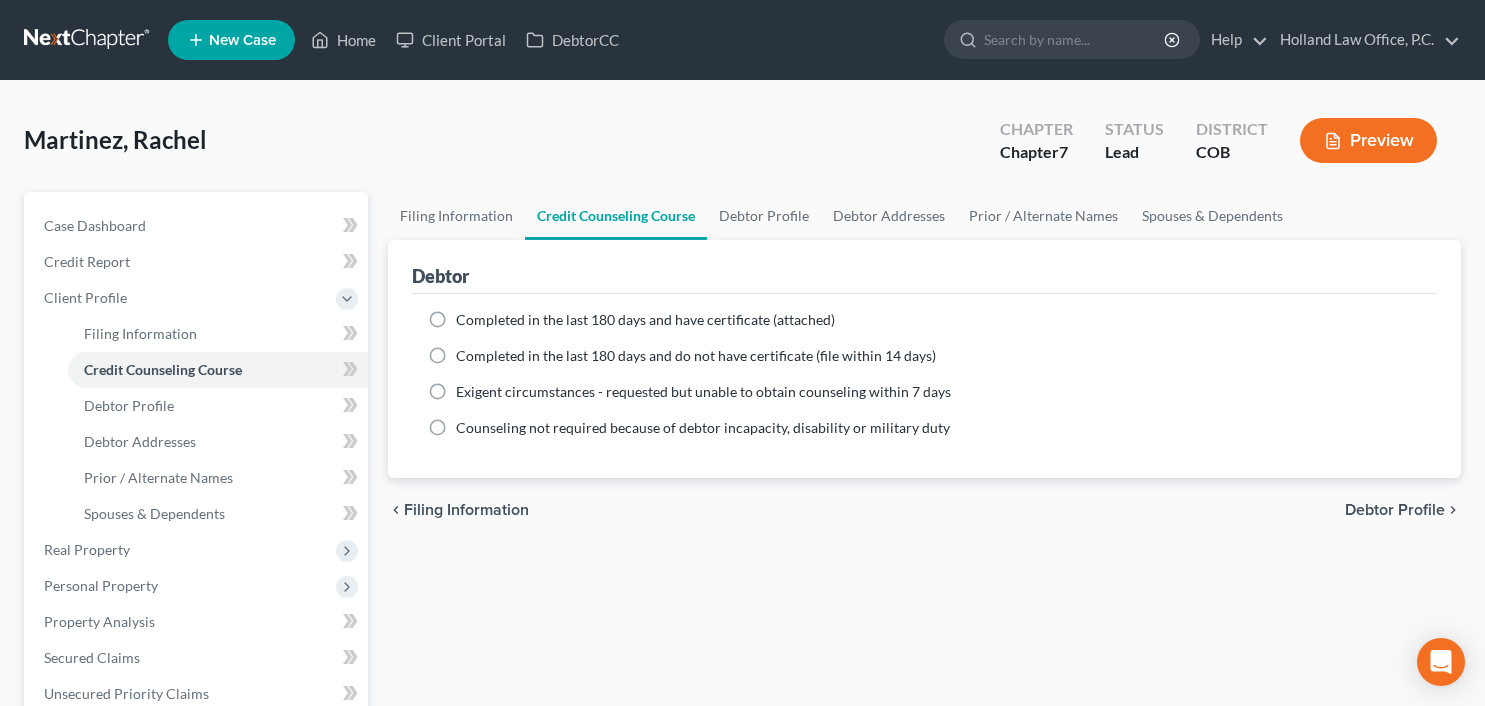 scroll, scrollTop: 0, scrollLeft: 0, axis: both 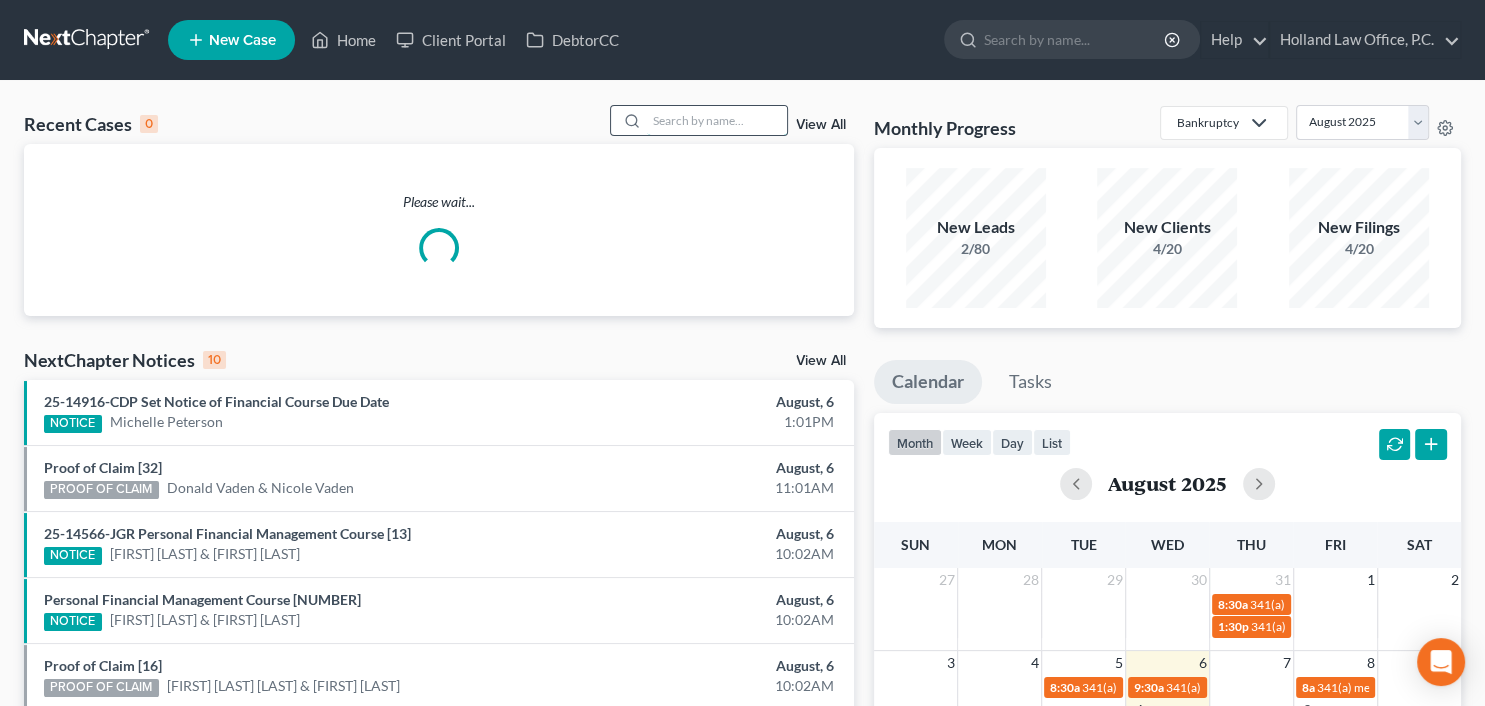click at bounding box center (717, 120) 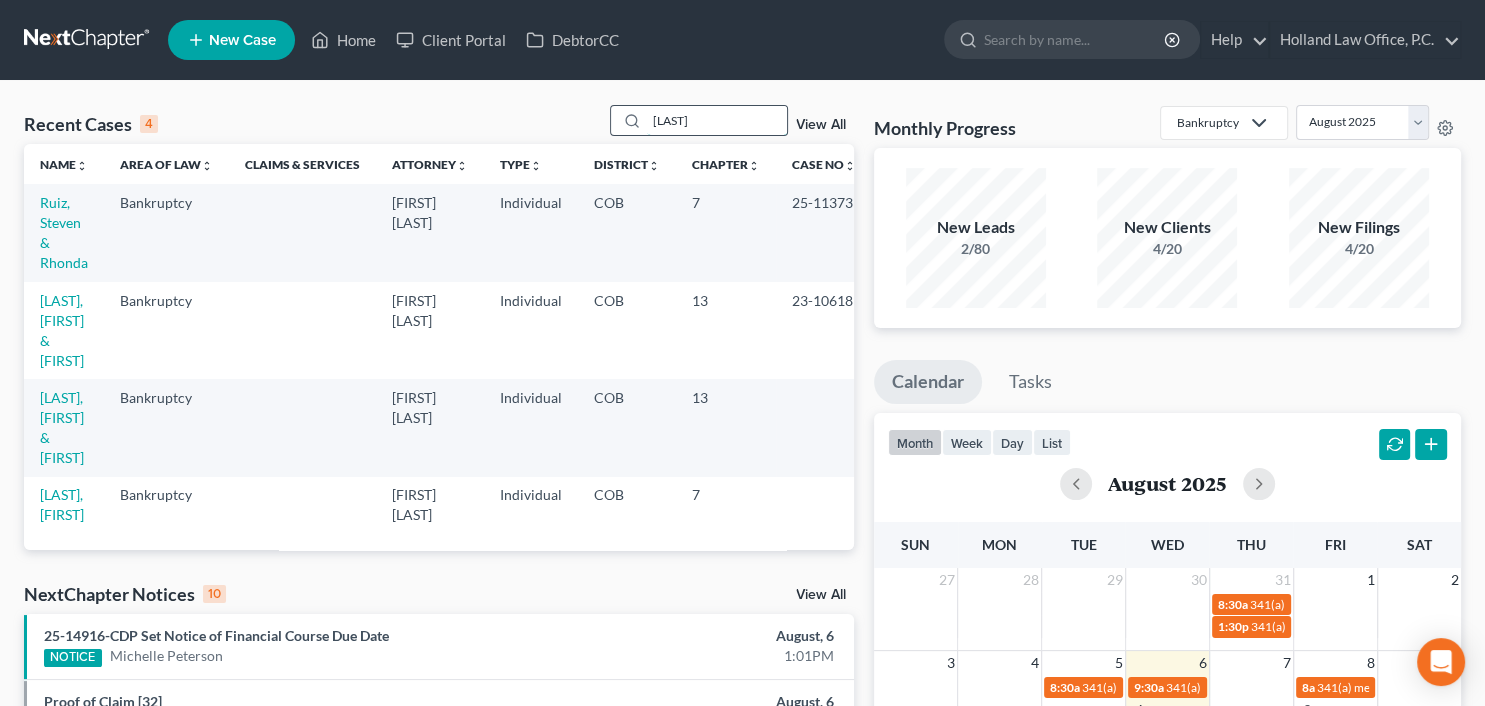type on "[LAST]" 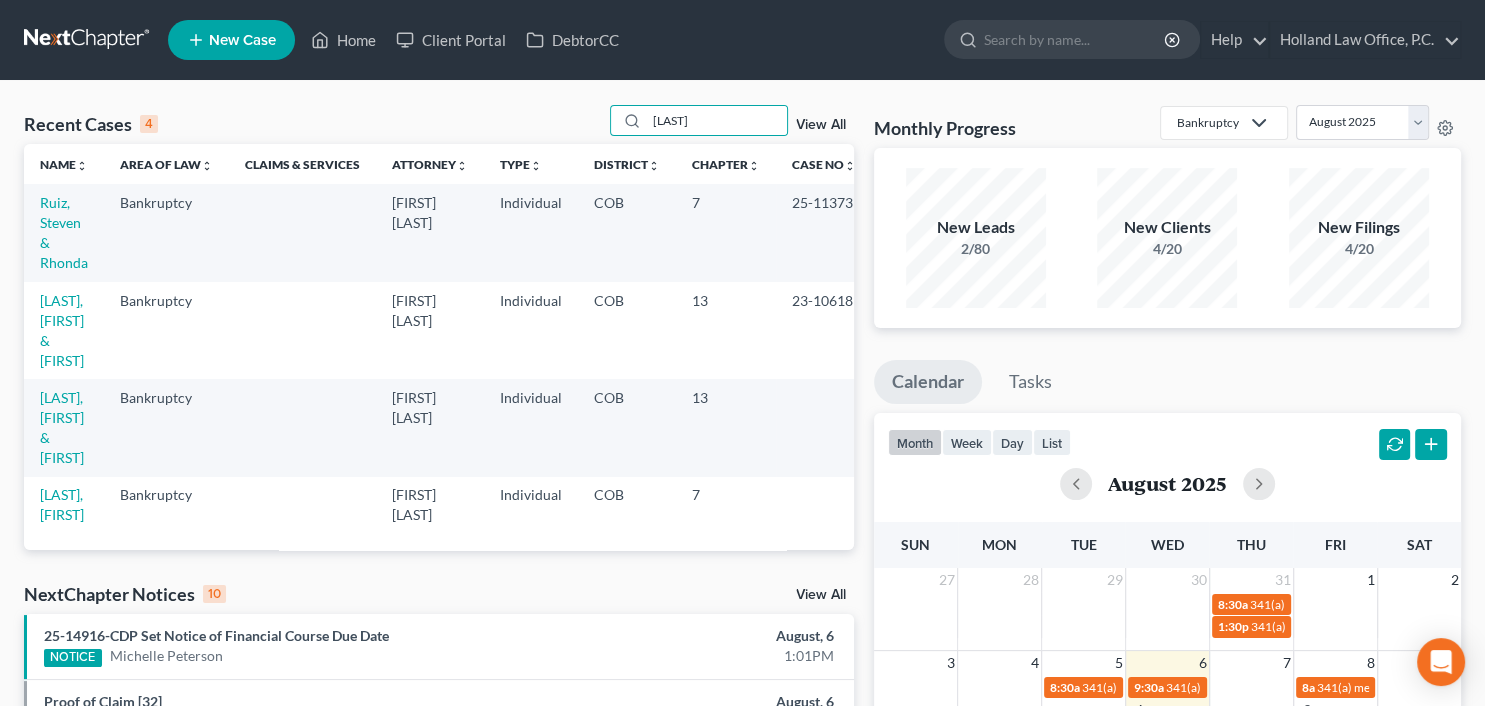 click on "[LAST], [FIRST] & [FIRST]" at bounding box center (64, 427) 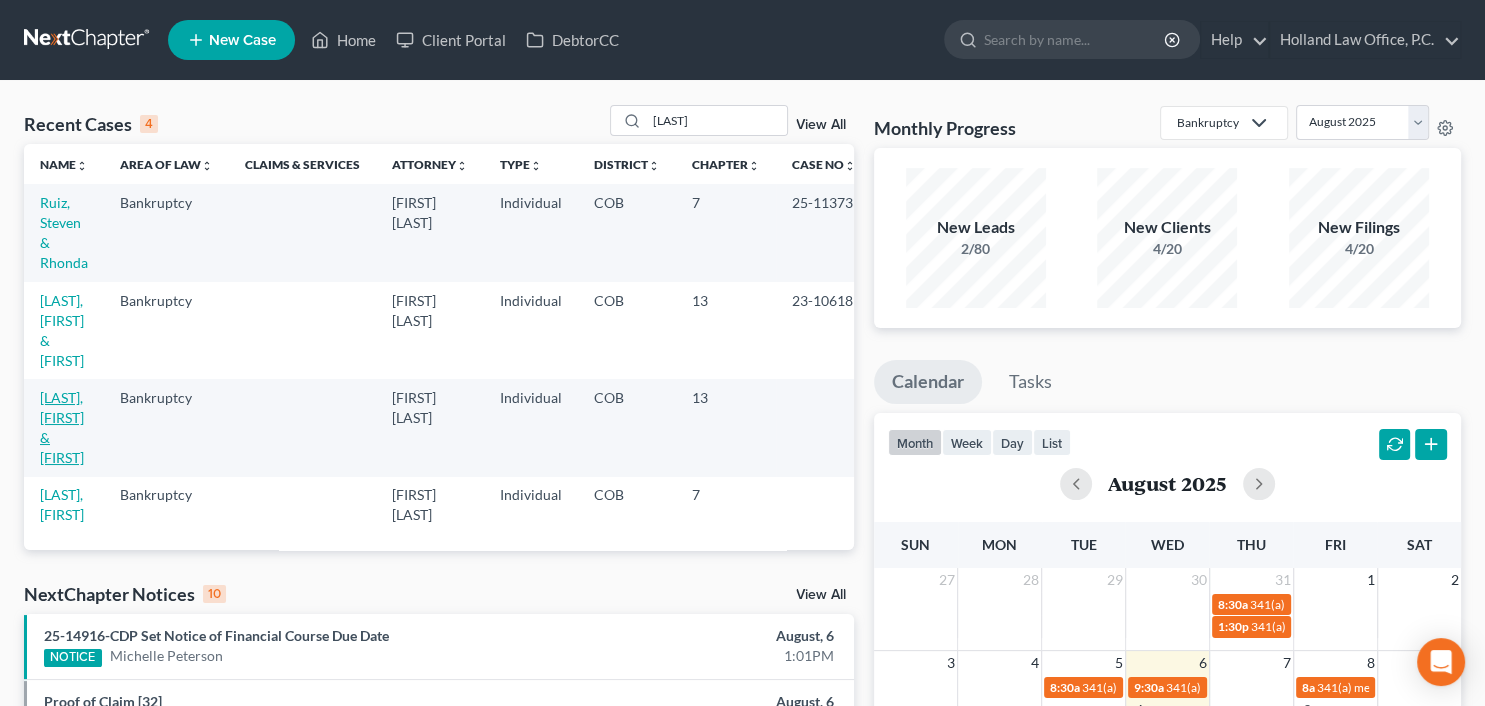 click on "[LAST], [FIRST] & [FIRST]" at bounding box center (62, 427) 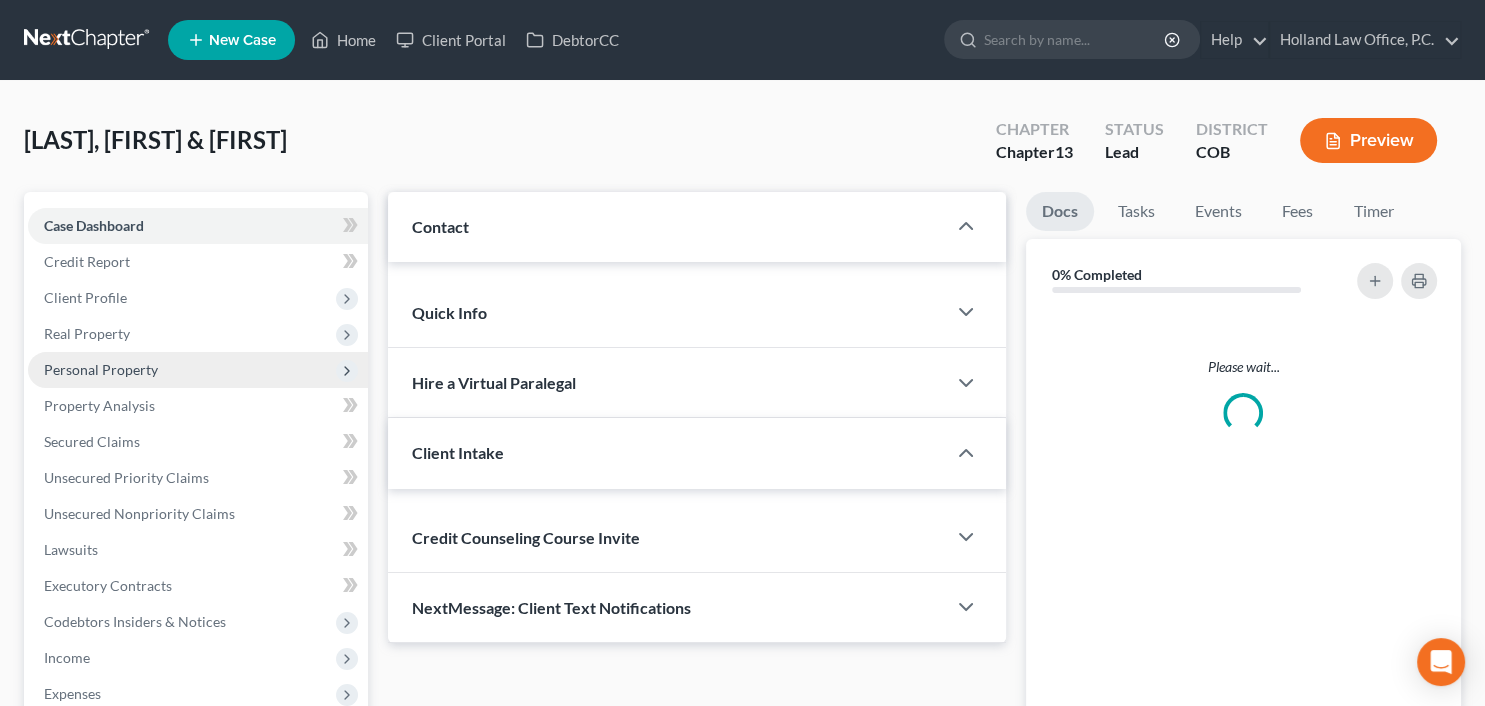 click on "Personal Property" at bounding box center (198, 370) 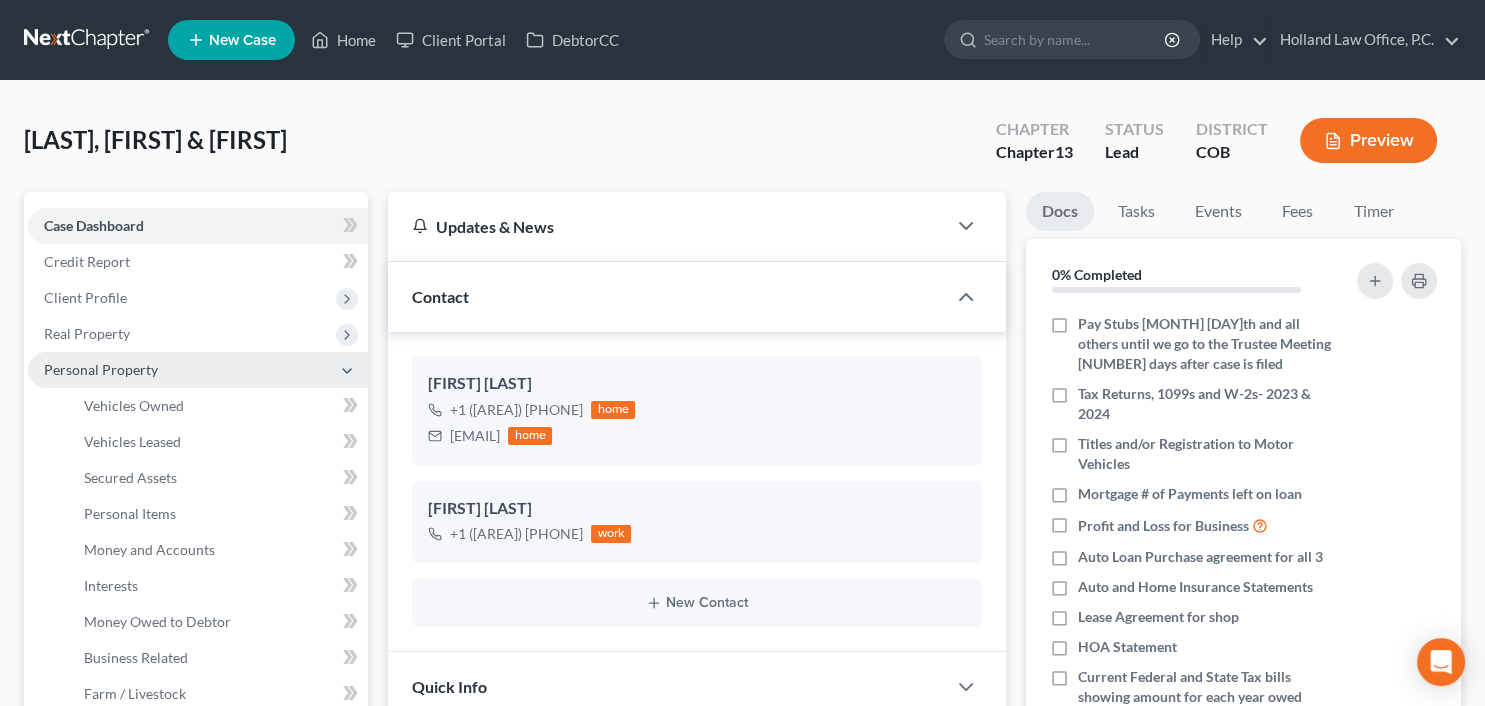 scroll, scrollTop: 518, scrollLeft: 0, axis: vertical 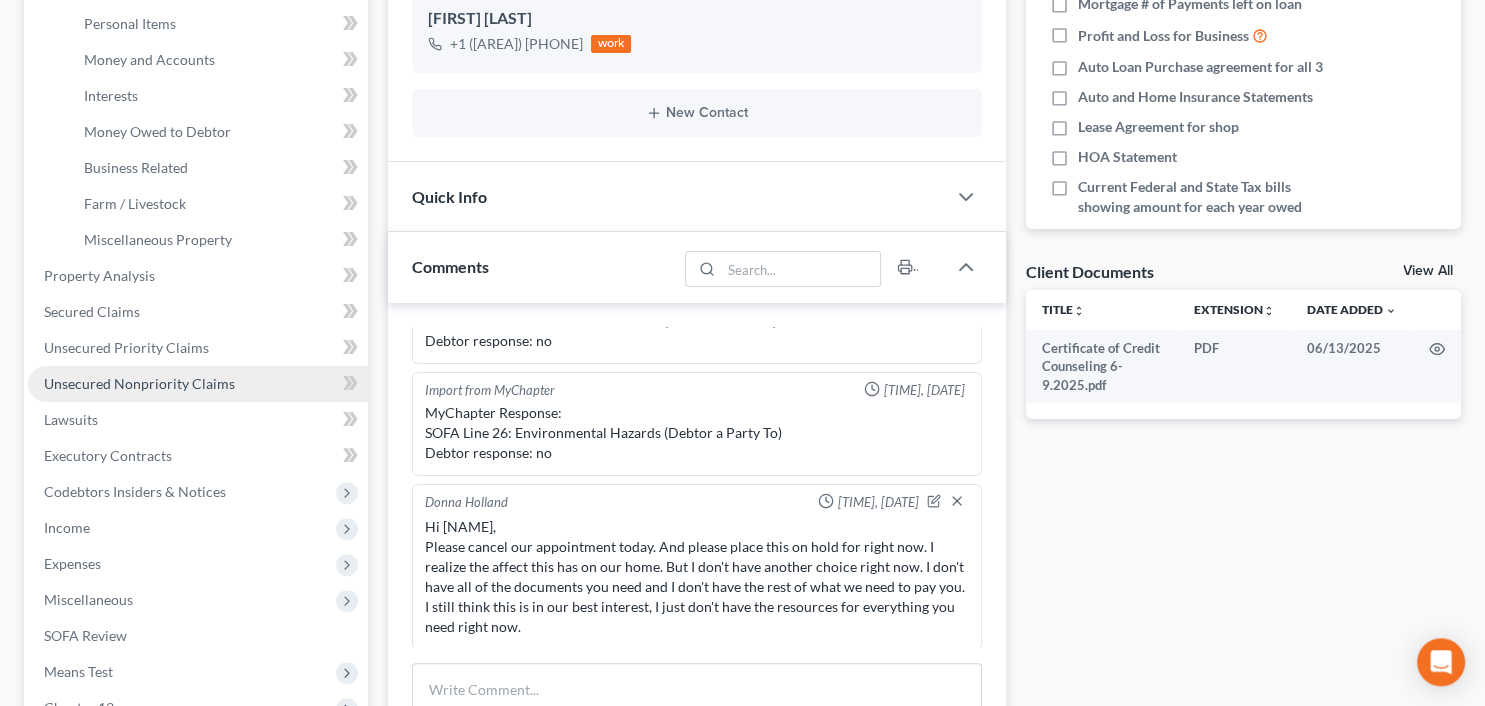 click on "Unsecured Nonpriority Claims" at bounding box center [198, 384] 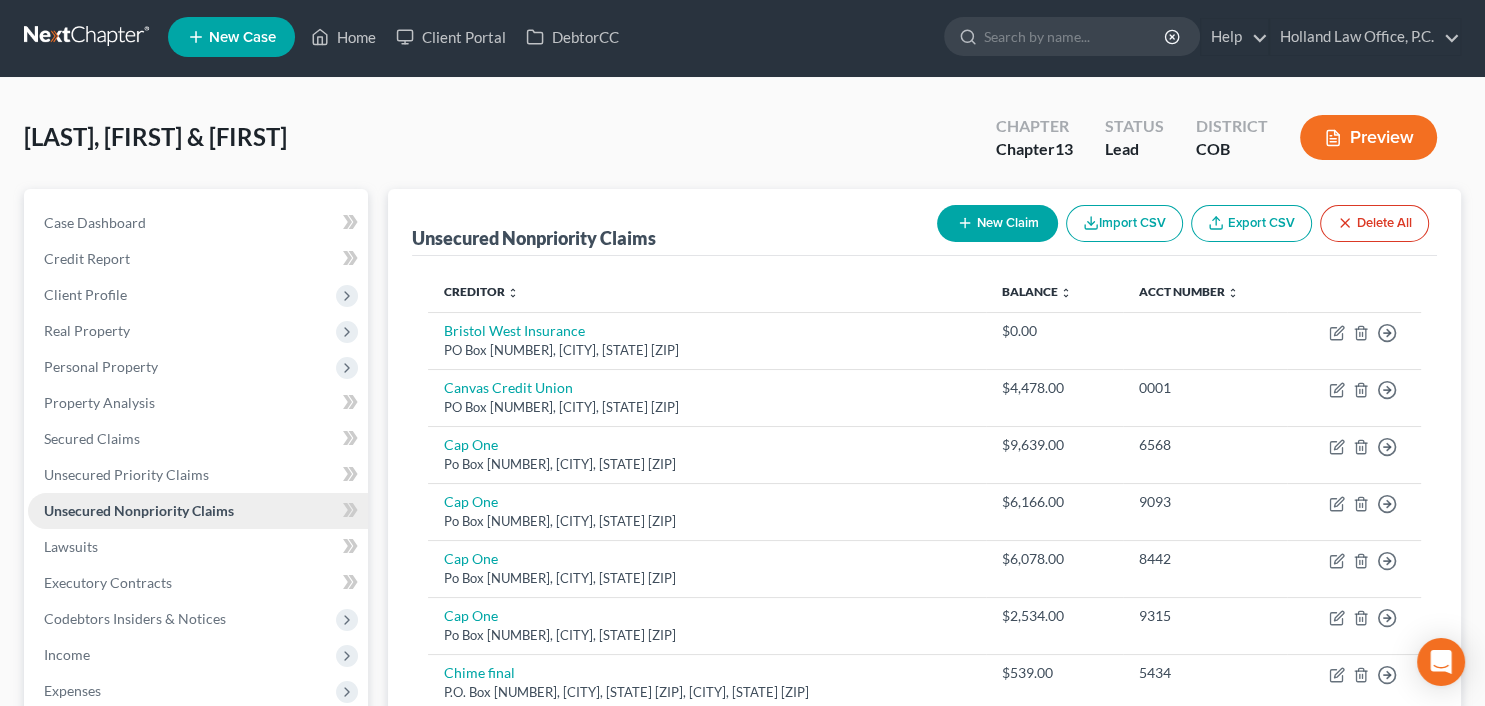 scroll, scrollTop: 0, scrollLeft: 0, axis: both 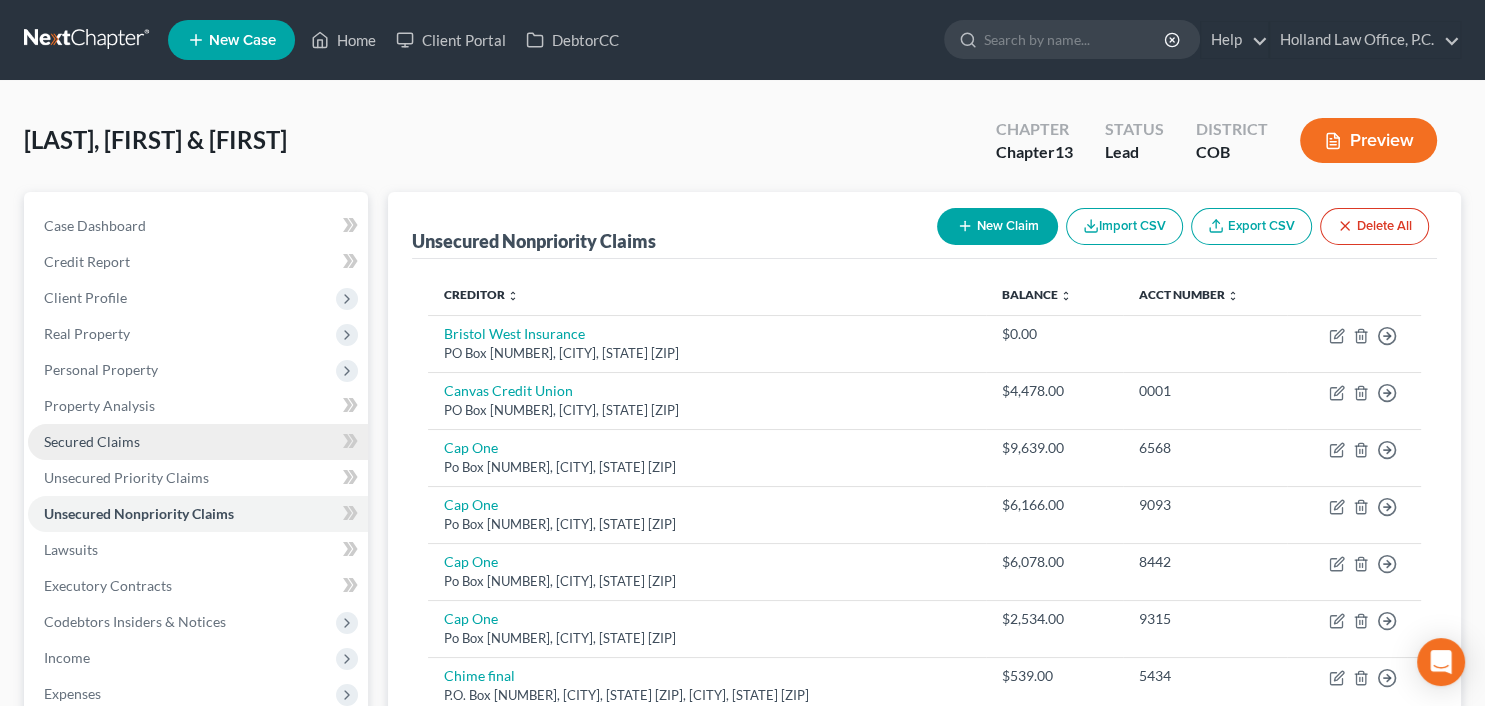click on "Secured Claims" at bounding box center (92, 441) 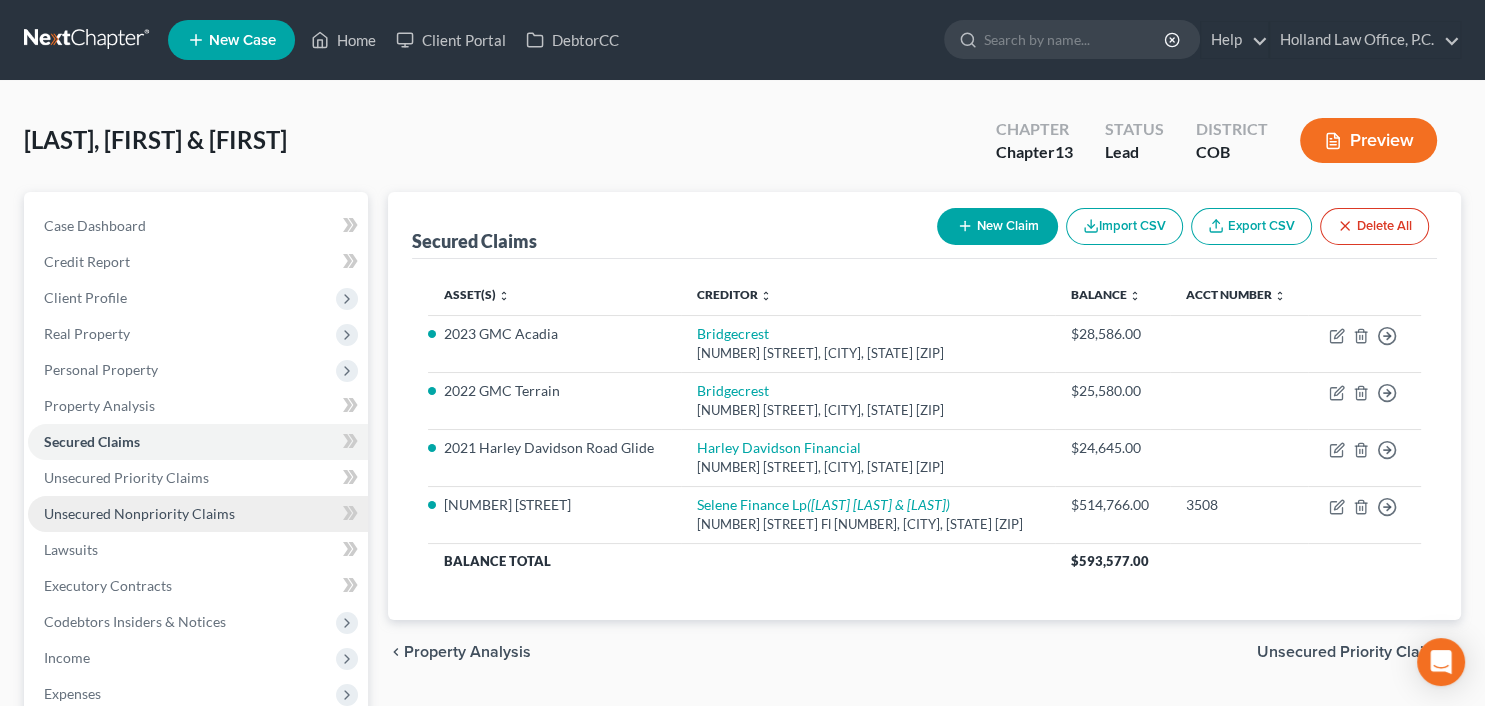 click on "Unsecured Nonpriority Claims" at bounding box center (139, 513) 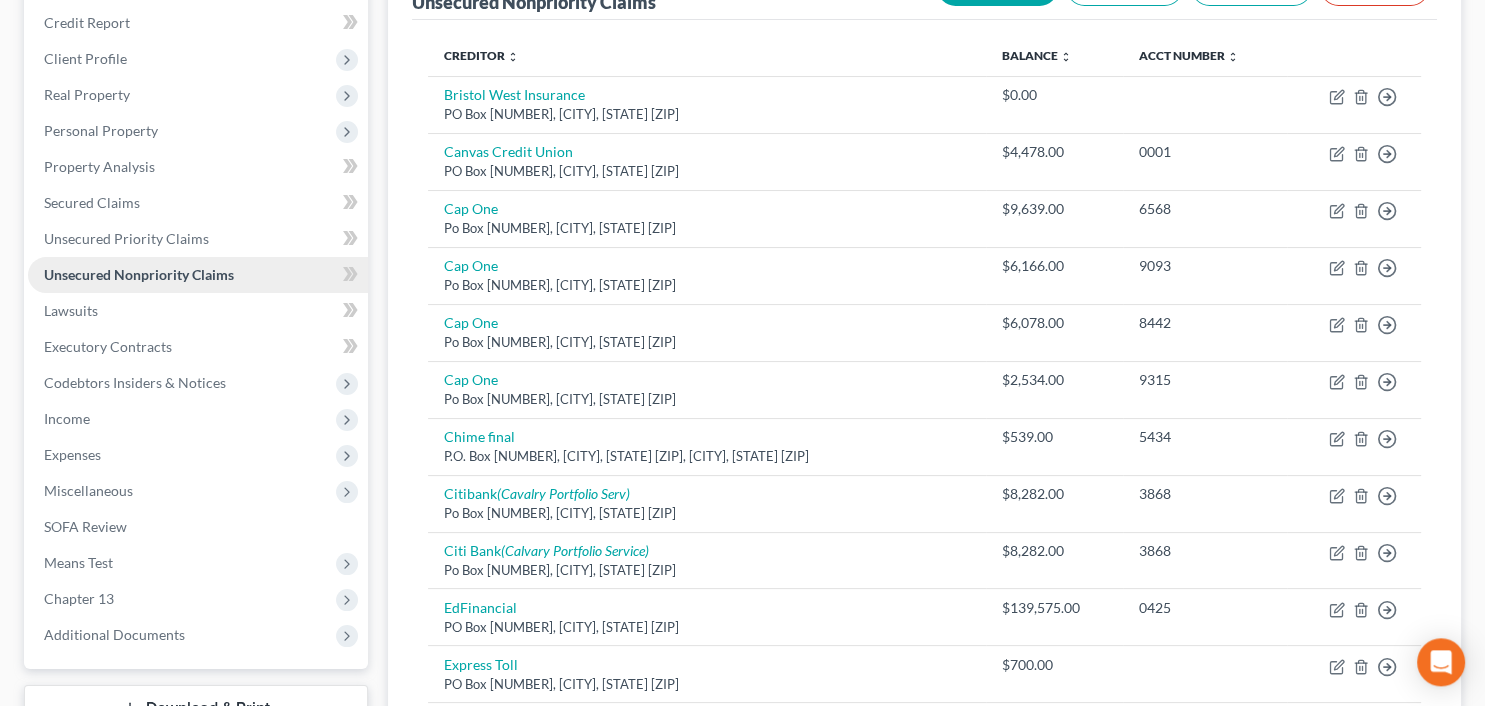 scroll, scrollTop: 0, scrollLeft: 0, axis: both 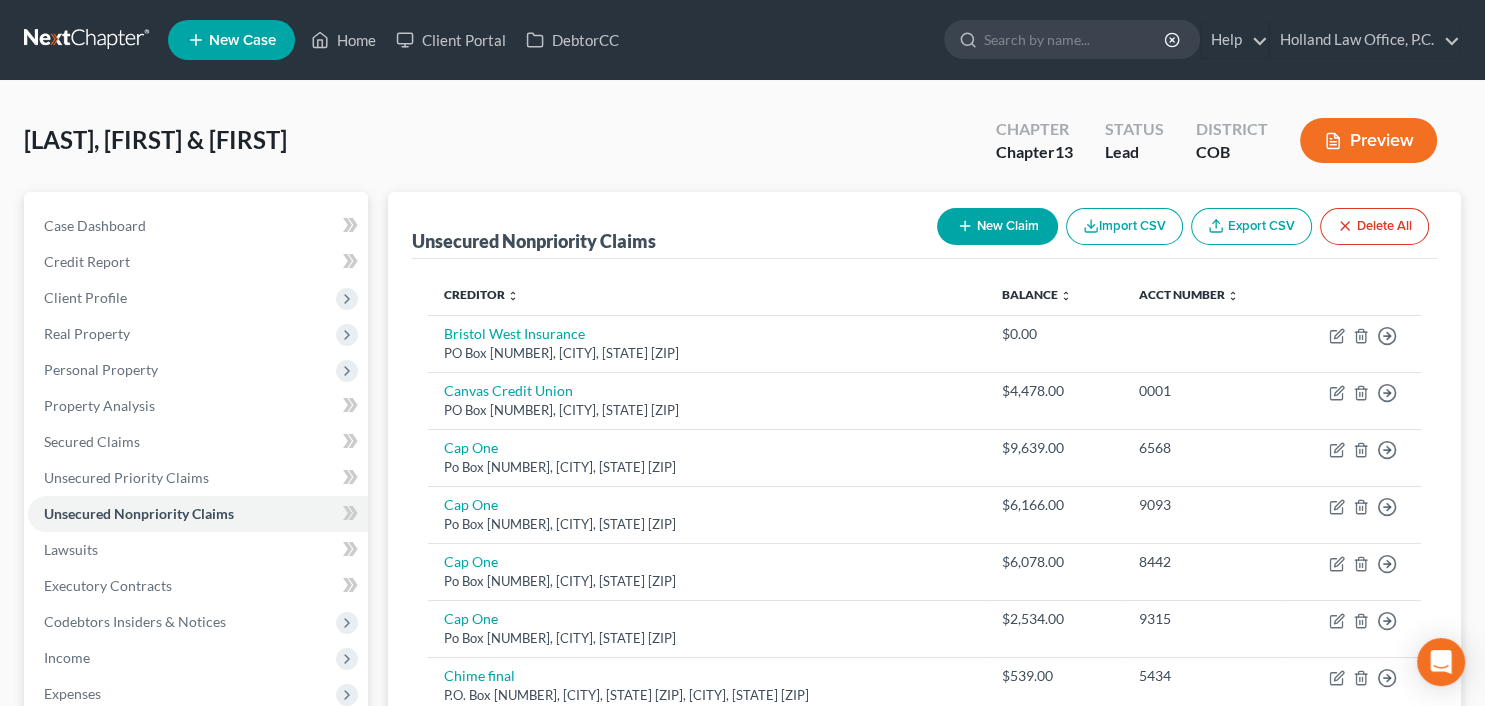 click on "New Case Home Client Portal DebtorCC         - No Result - See all results Or Press Enter... Help Help Center Webinars Training Videos What's new Holland Law Office, P.C. Holland Law Office, P.C. donna@hollandlaw970.com My Account Settings Plan + Billing Account Add-Ons Upgrade to Whoa Log out" at bounding box center [814, 40] 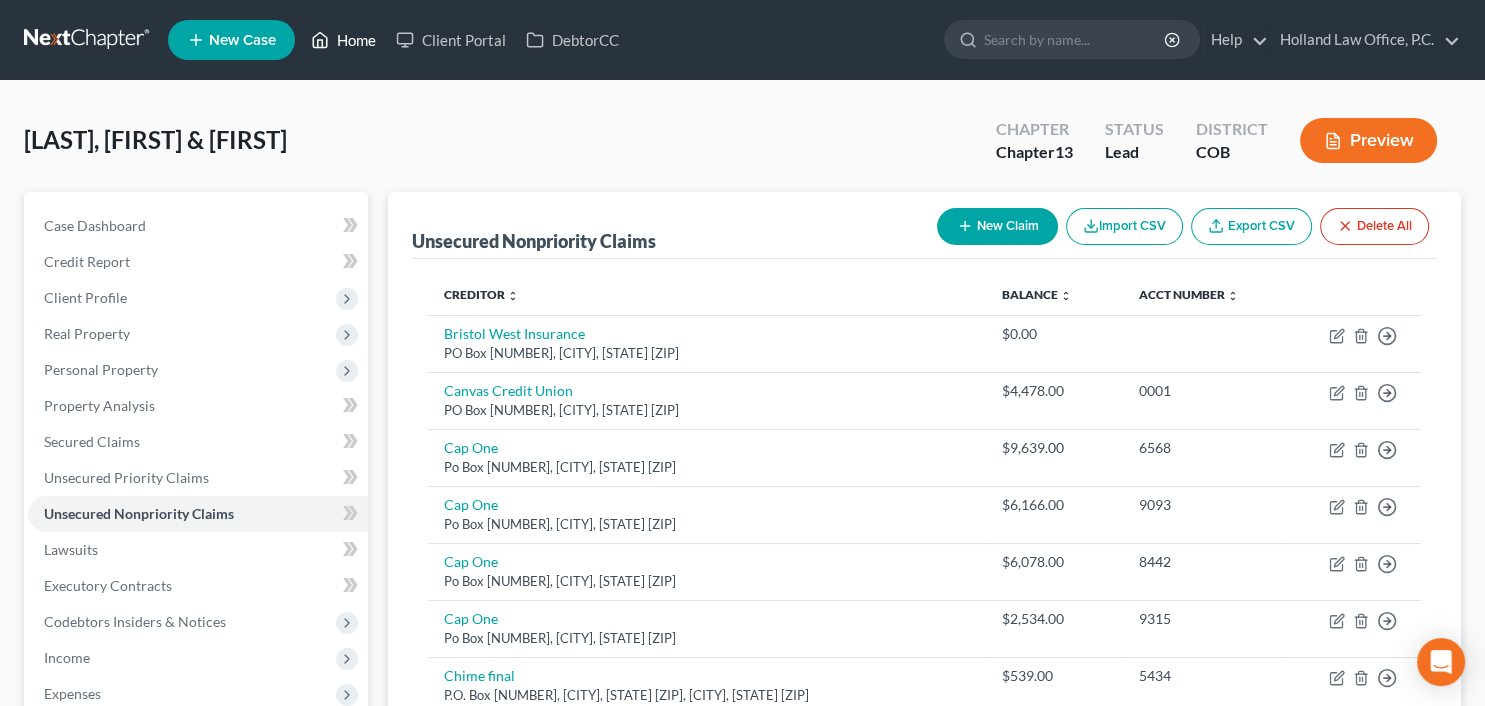 click on "Home" at bounding box center [343, 40] 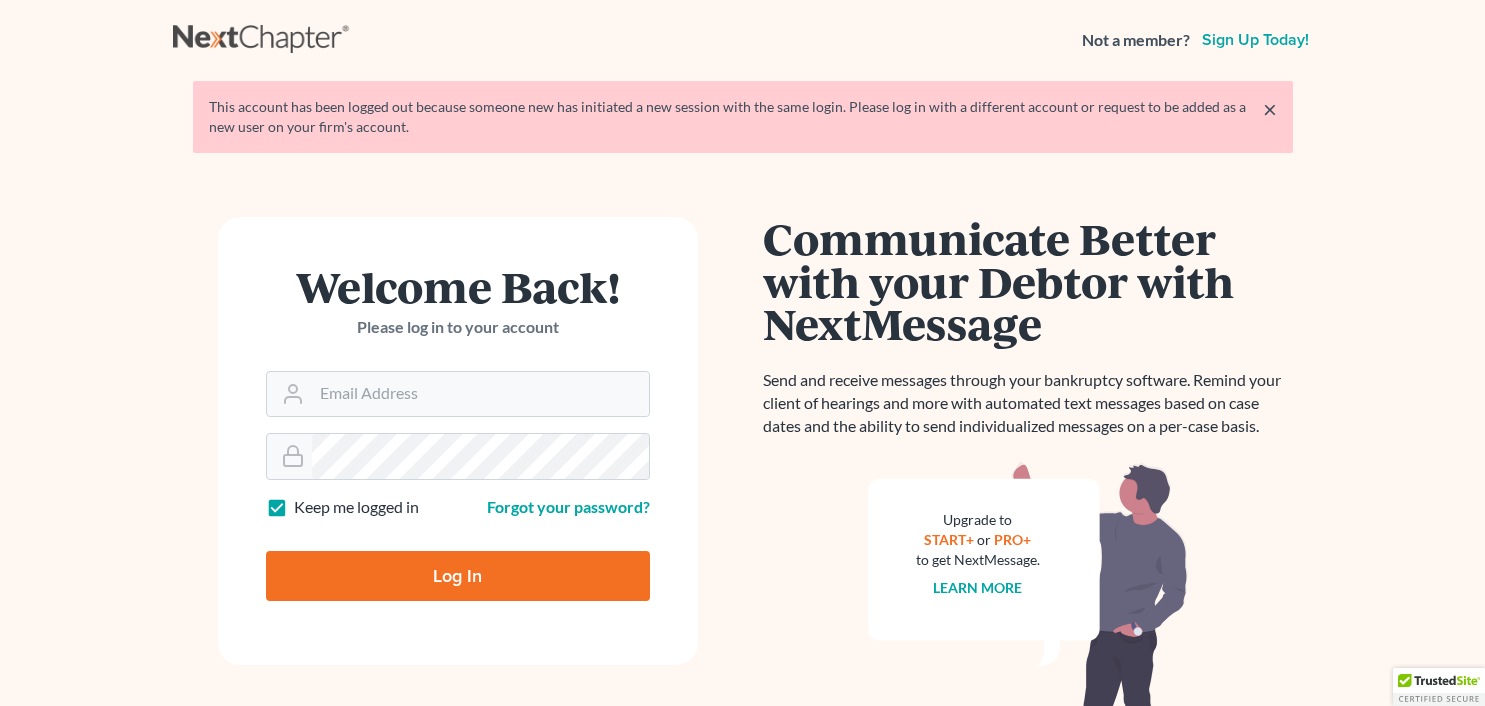 scroll, scrollTop: 0, scrollLeft: 0, axis: both 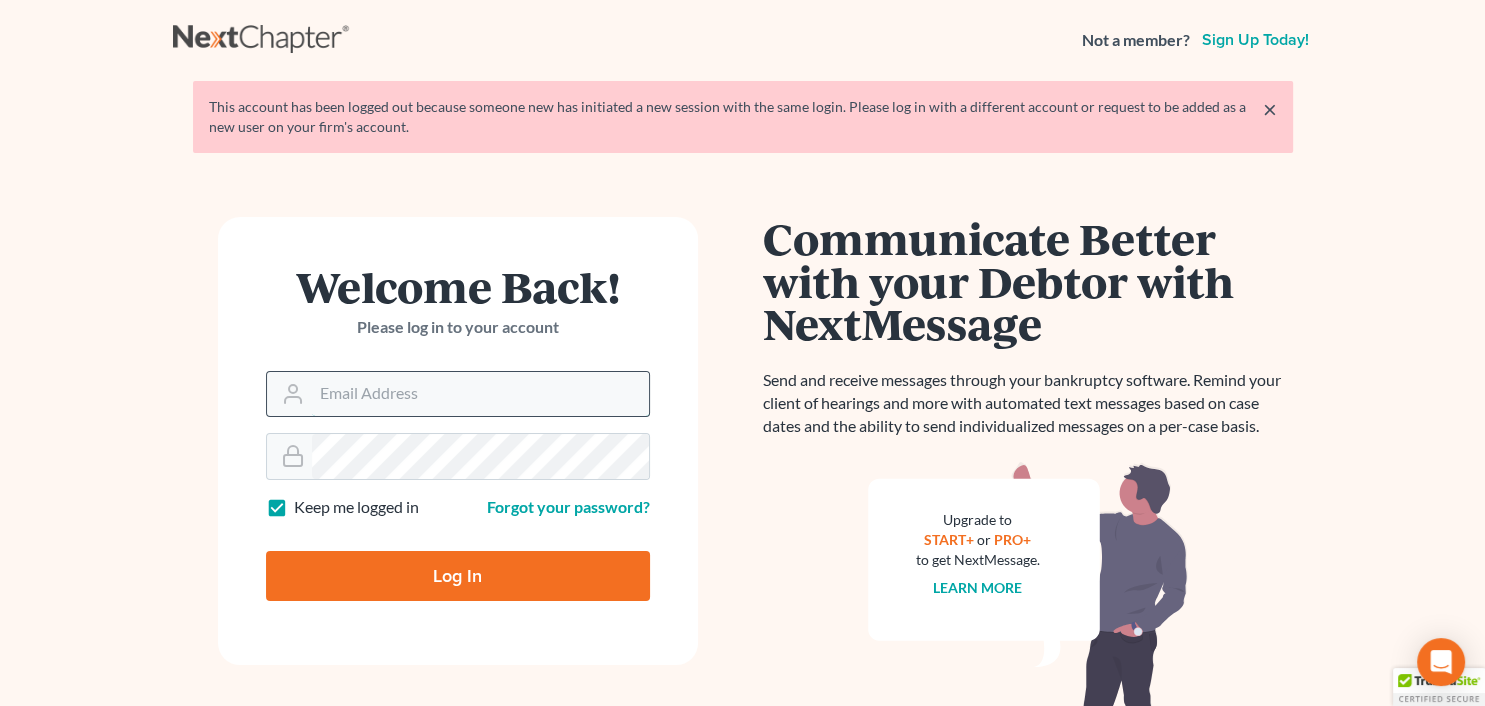 click on "Email Address" at bounding box center (480, 394) 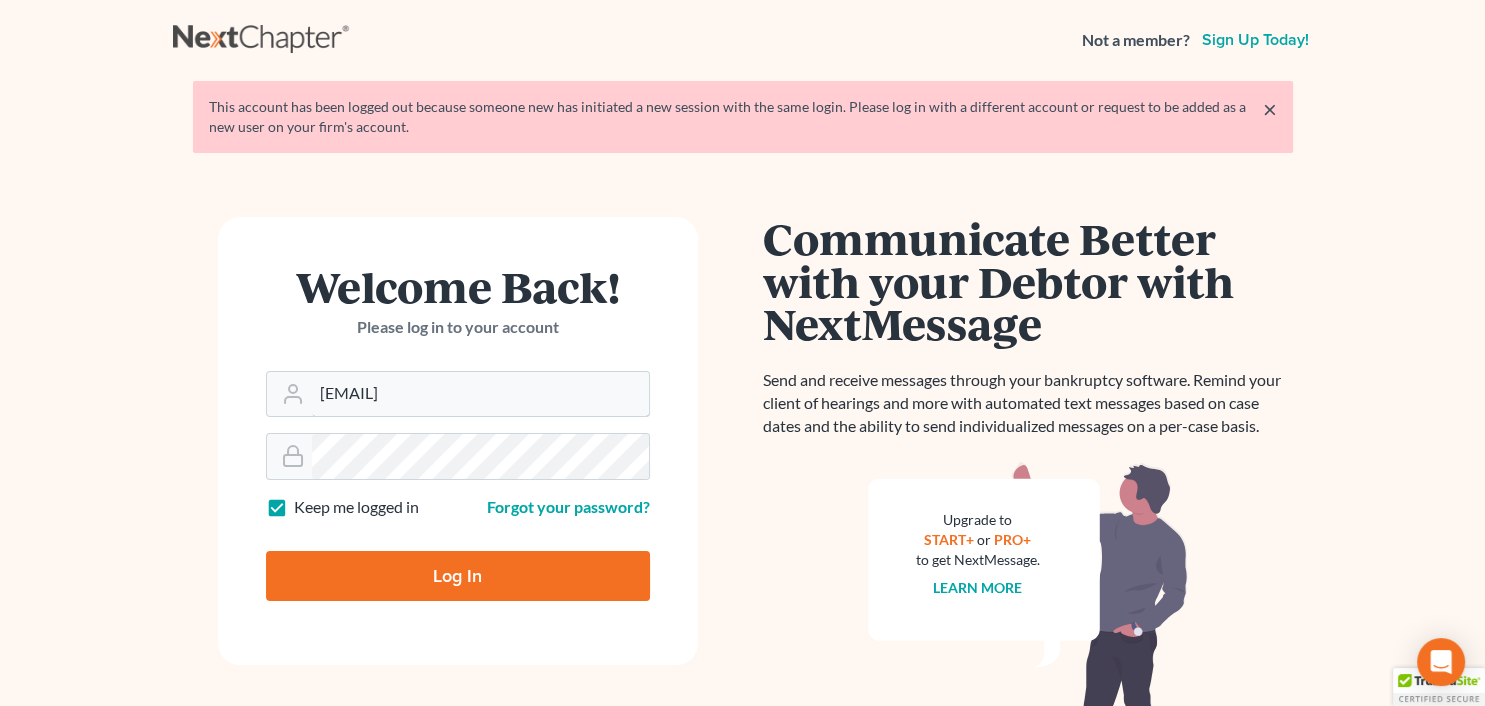 type on "donna@hollandlaw970.com" 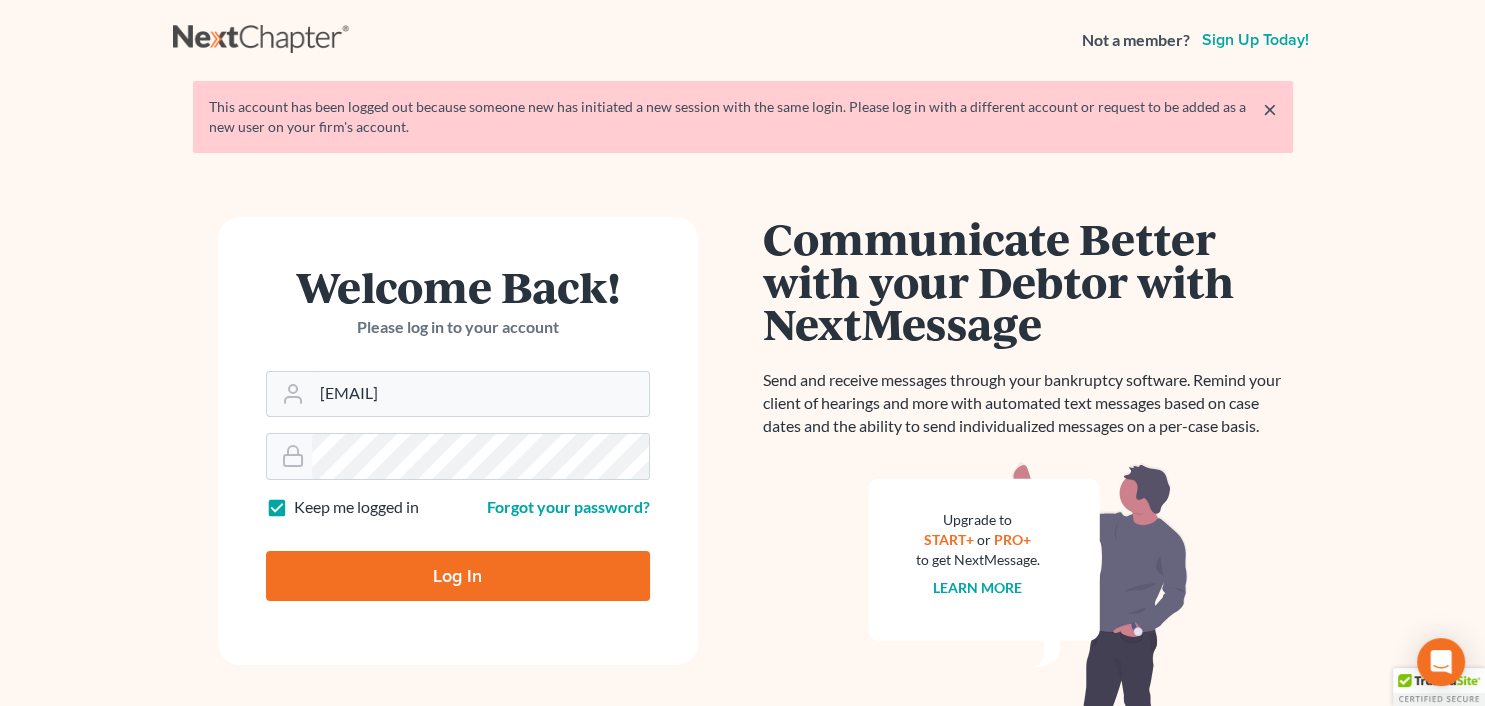 click on "Log In" at bounding box center (458, 576) 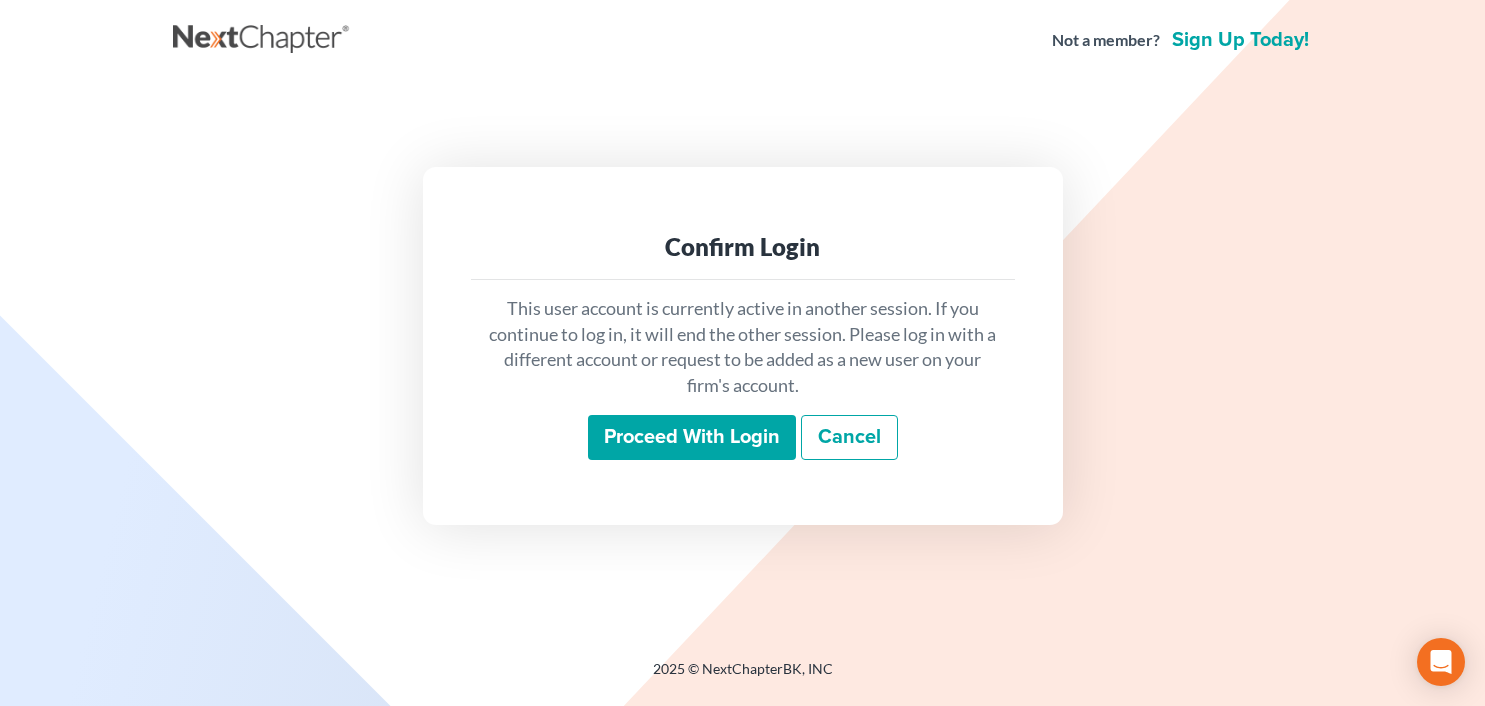 scroll, scrollTop: 0, scrollLeft: 0, axis: both 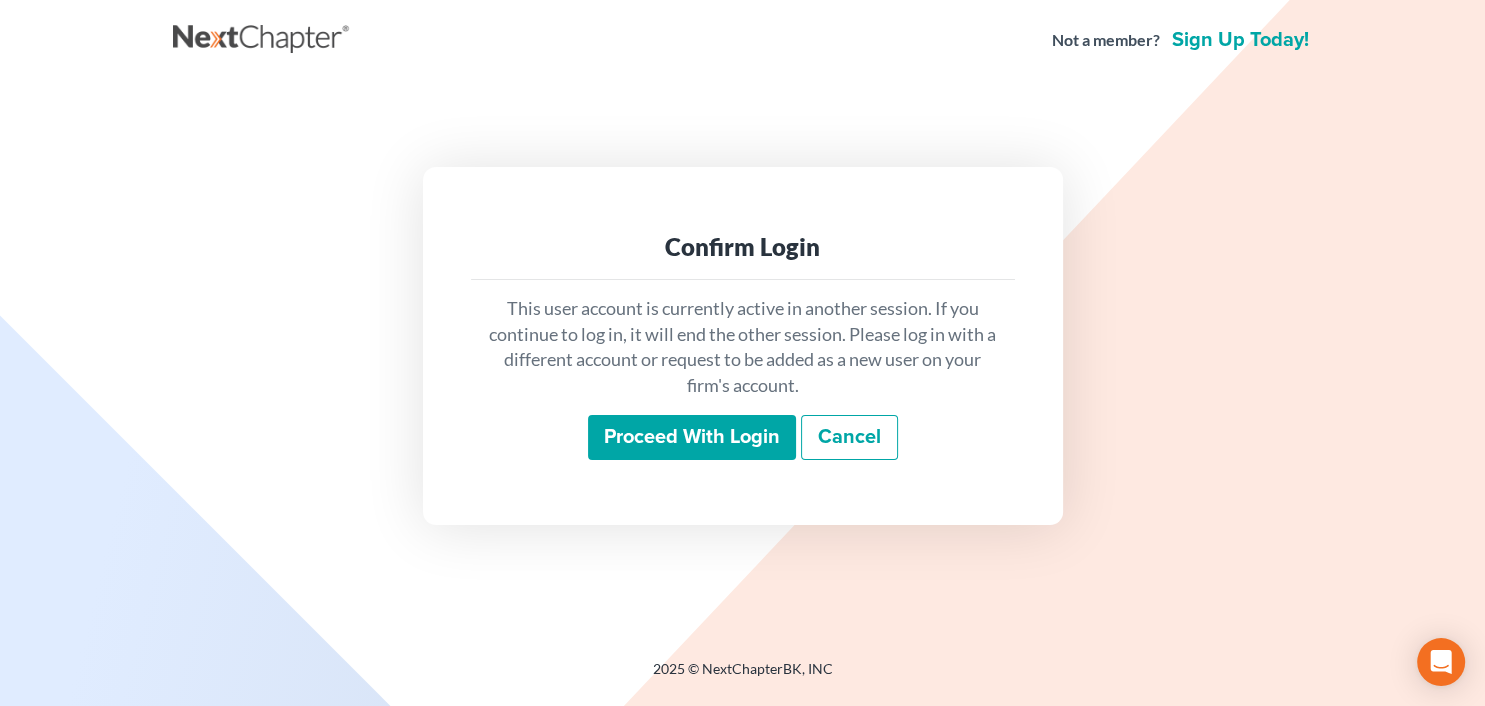 click on "Proceed with login" at bounding box center [692, 438] 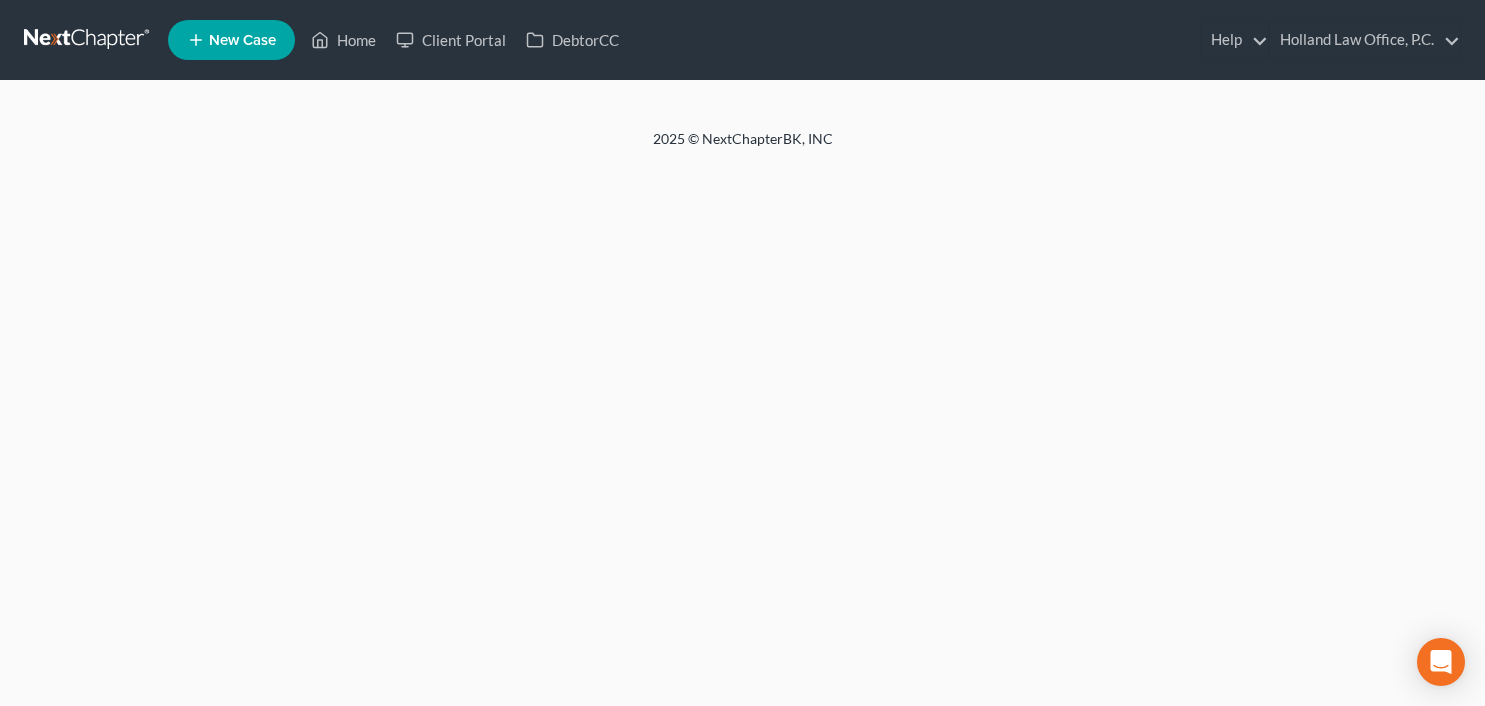 scroll, scrollTop: 0, scrollLeft: 0, axis: both 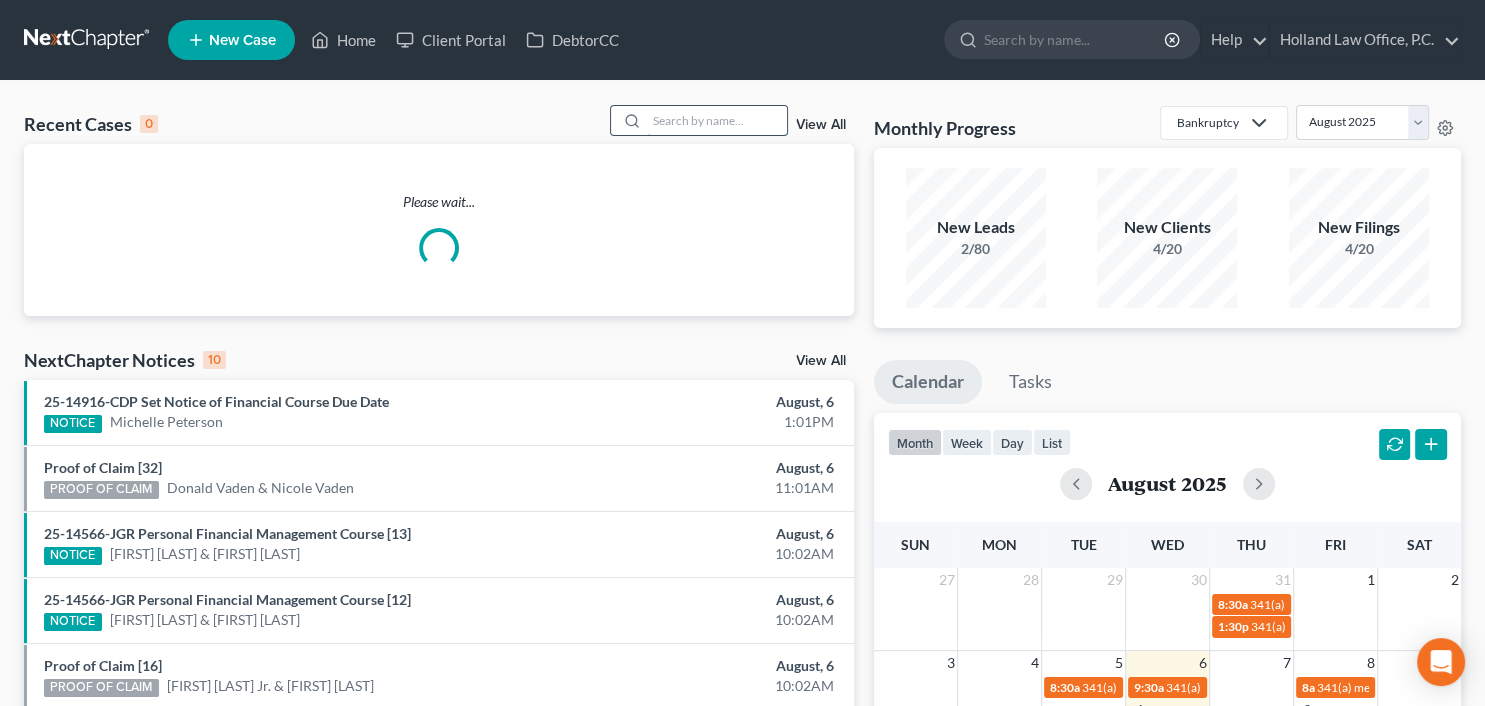 click at bounding box center [717, 120] 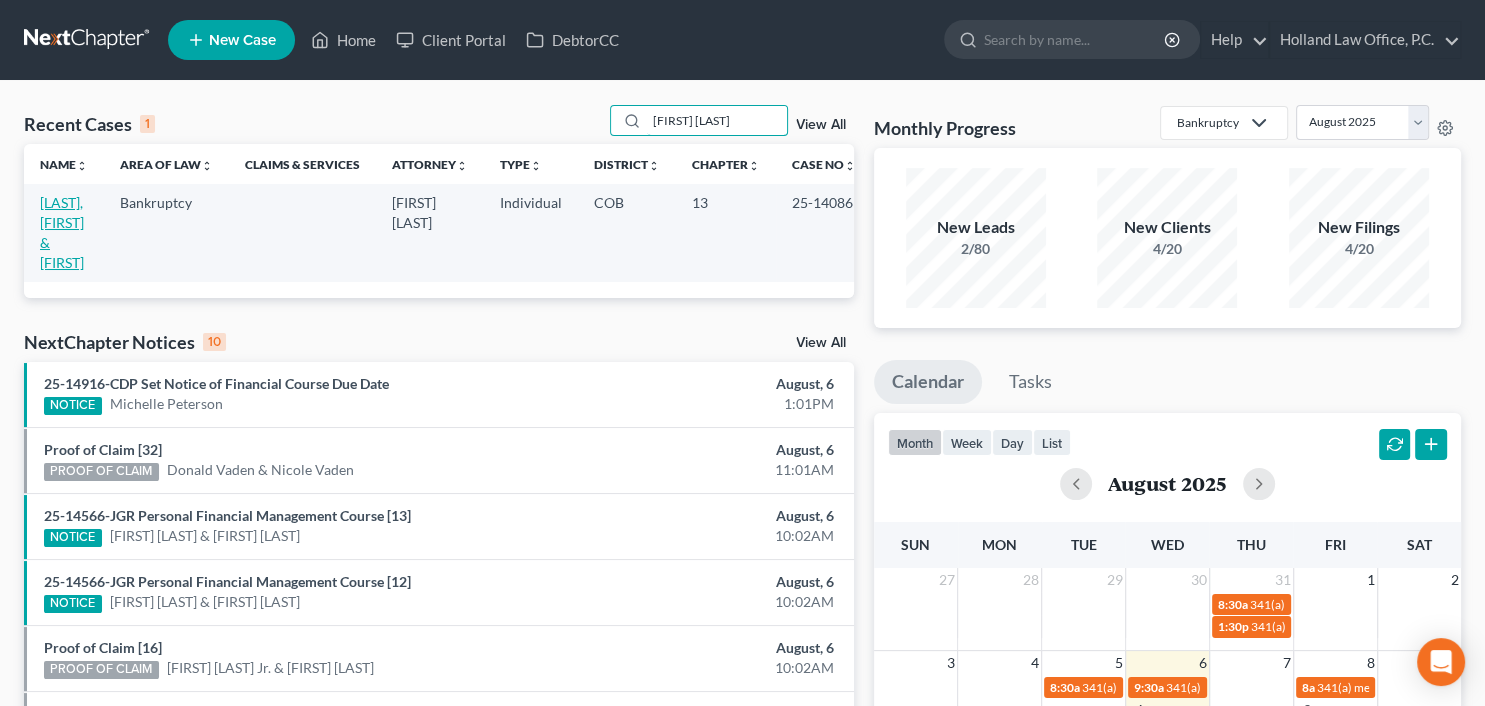 type on "Matthew Meyer" 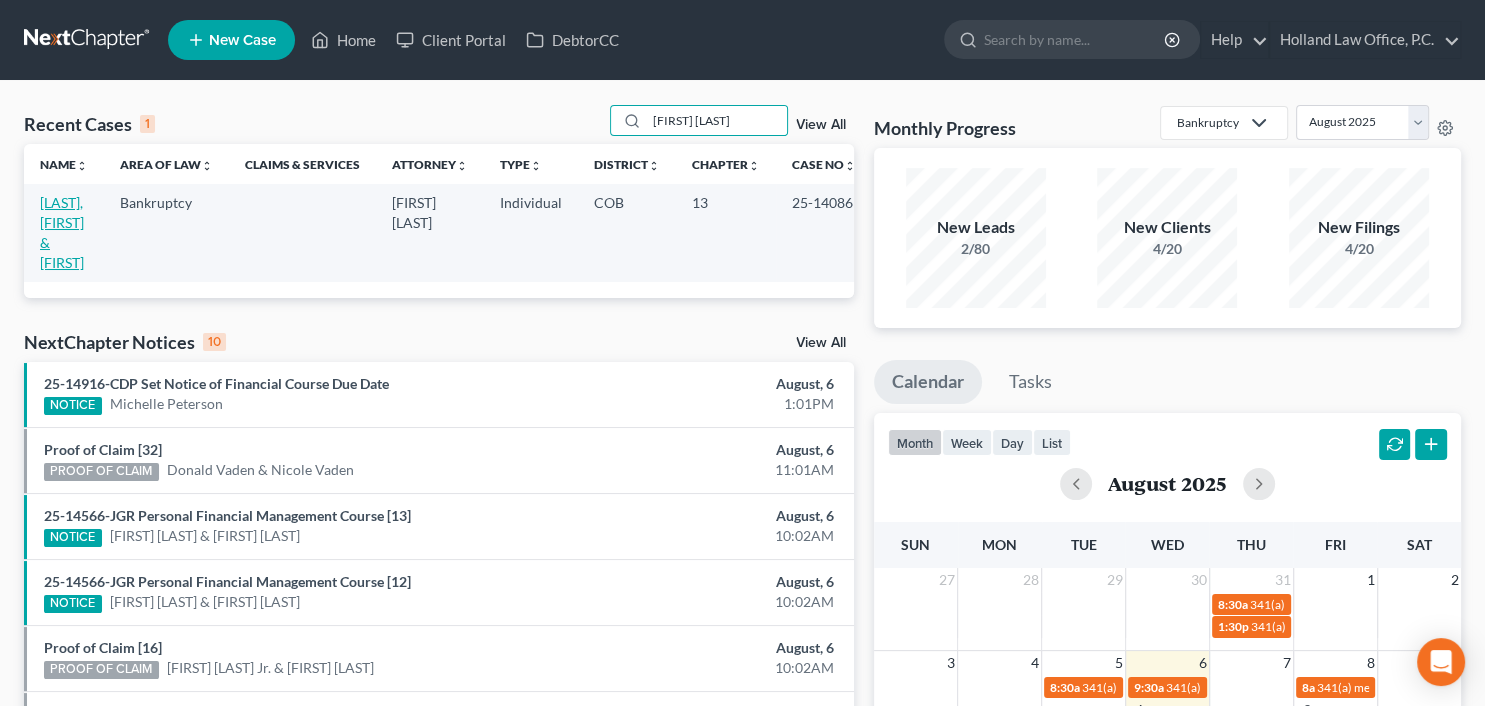 click on "[LAST], [FIRST] & [FIRST]" at bounding box center [62, 232] 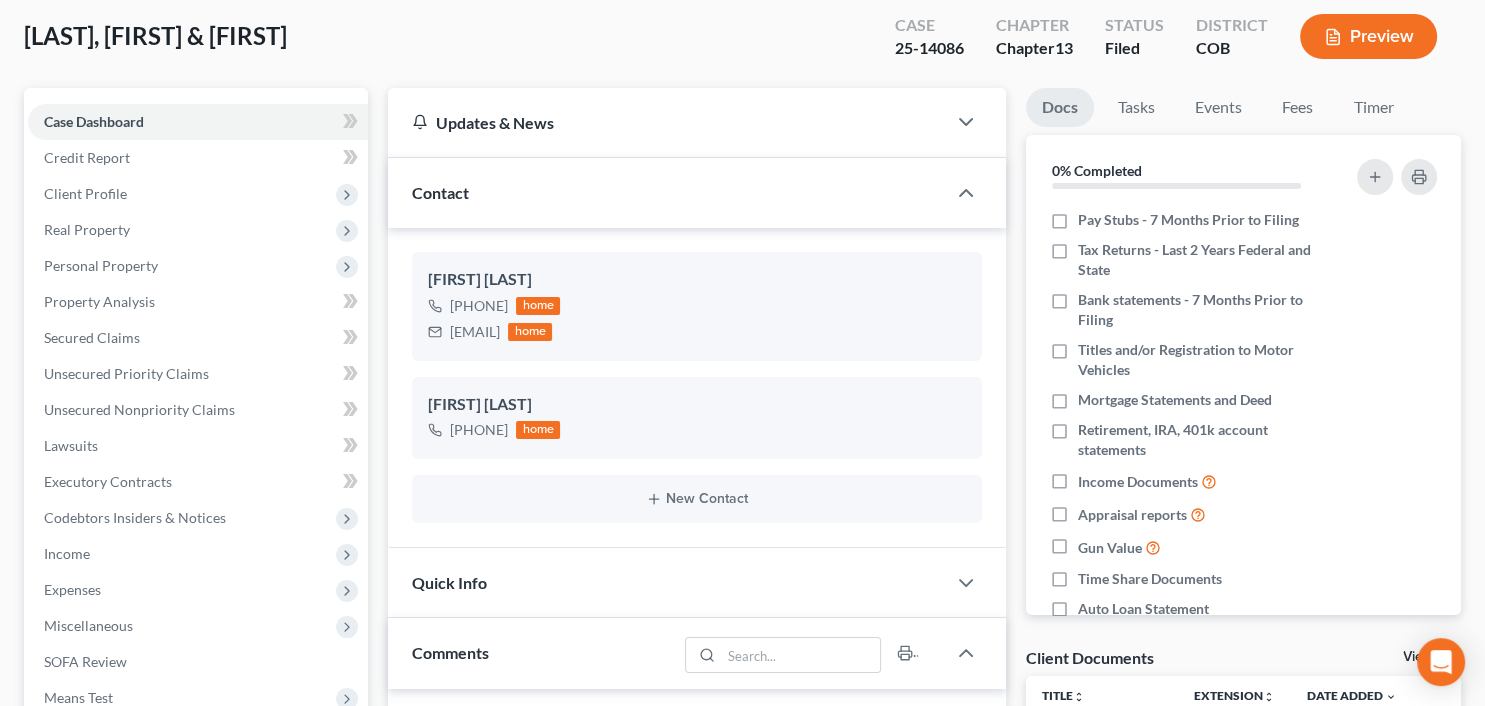 scroll, scrollTop: 100, scrollLeft: 0, axis: vertical 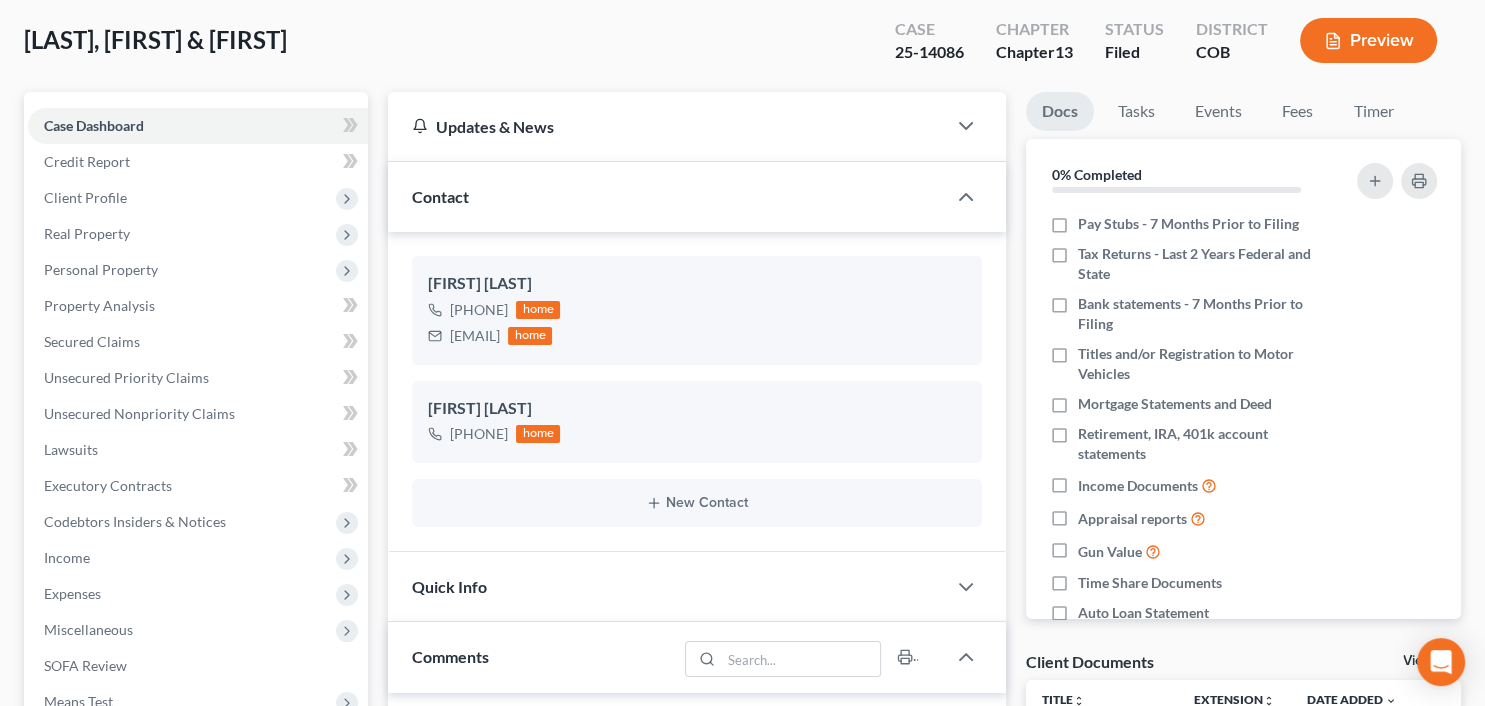 click on "Quick Info" at bounding box center (666, 586) 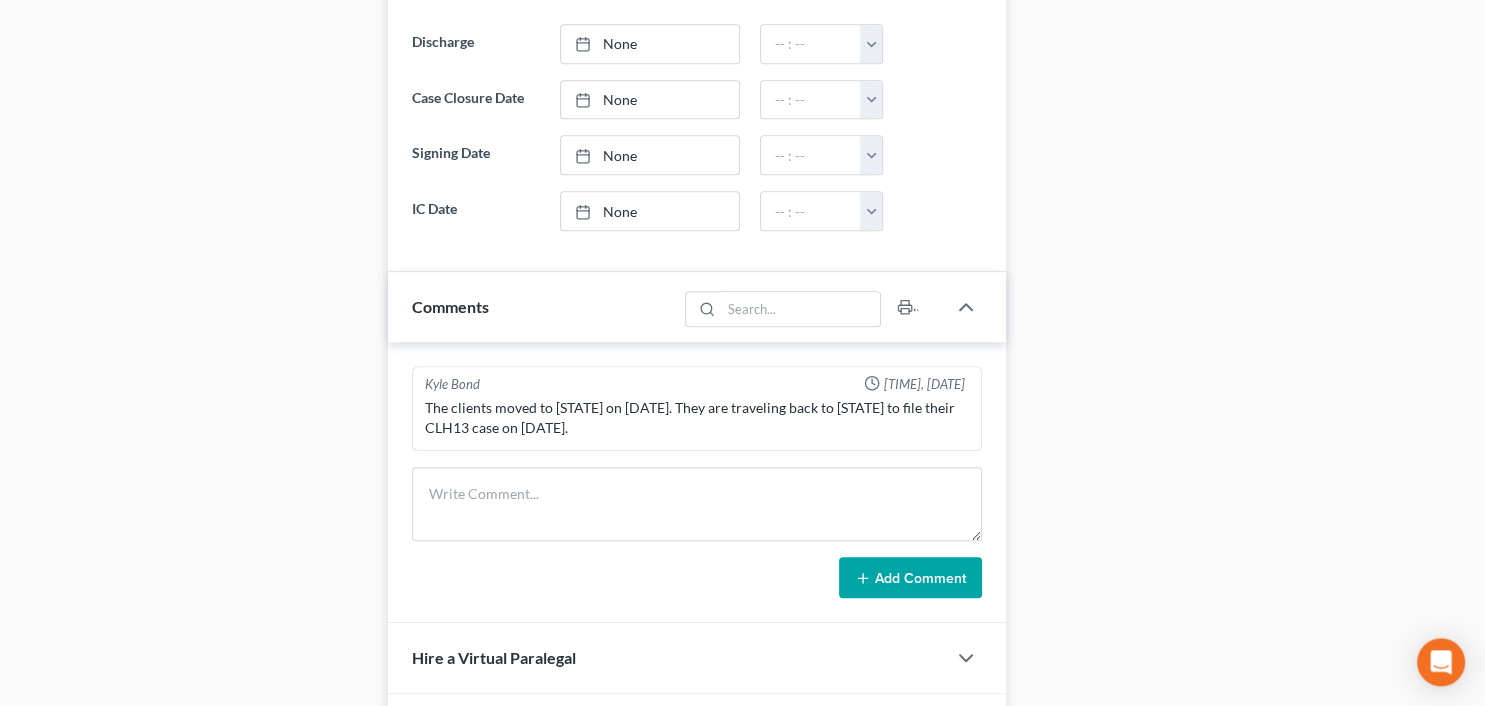 scroll, scrollTop: 1684, scrollLeft: 0, axis: vertical 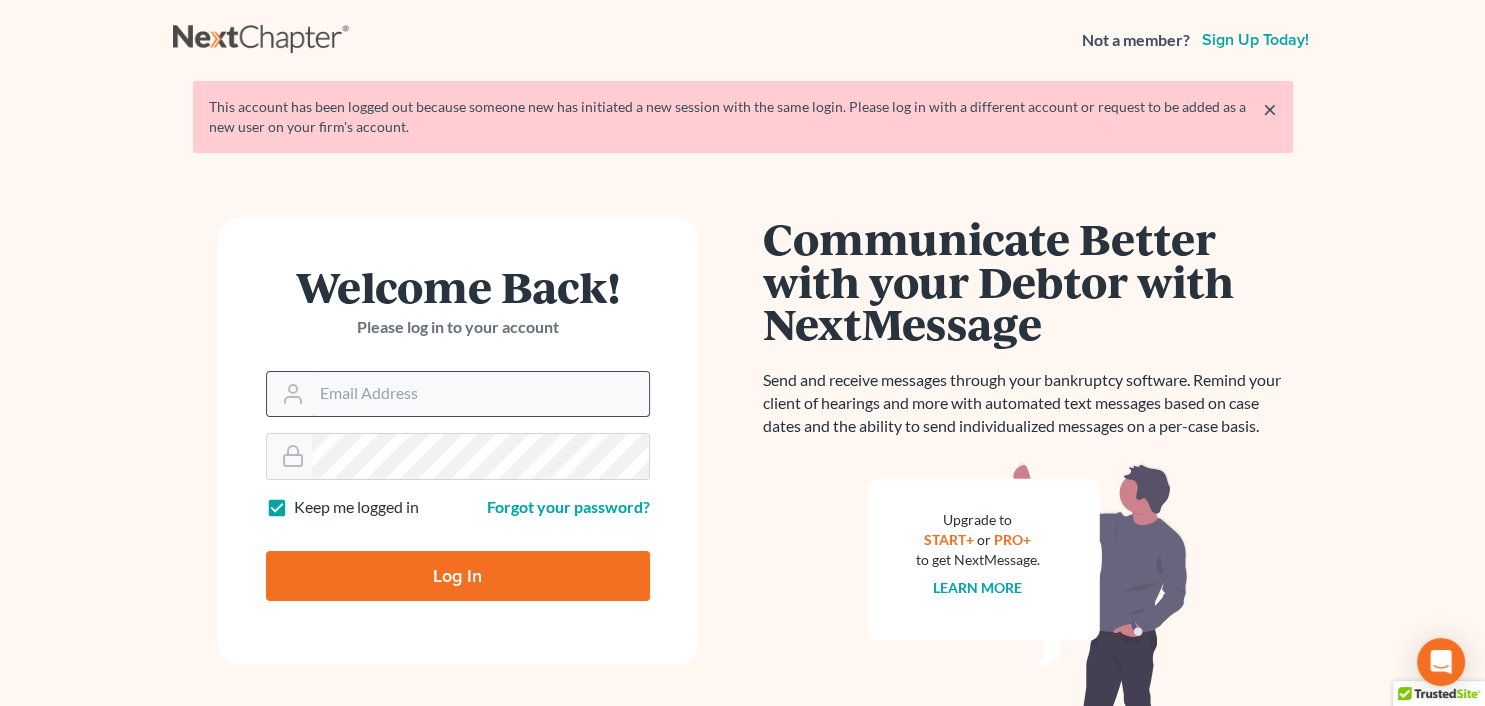 click on "Email Address" at bounding box center [480, 394] 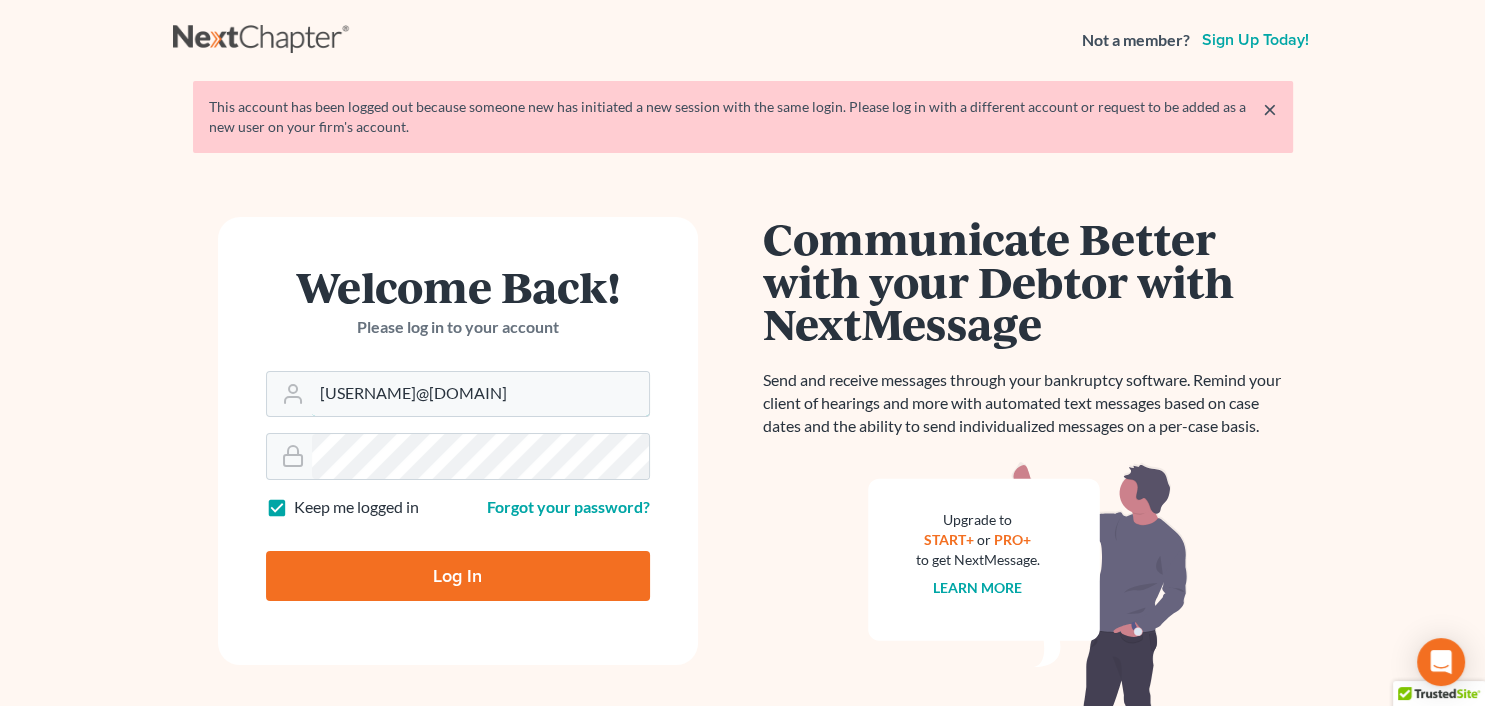 type on "[EMAIL]" 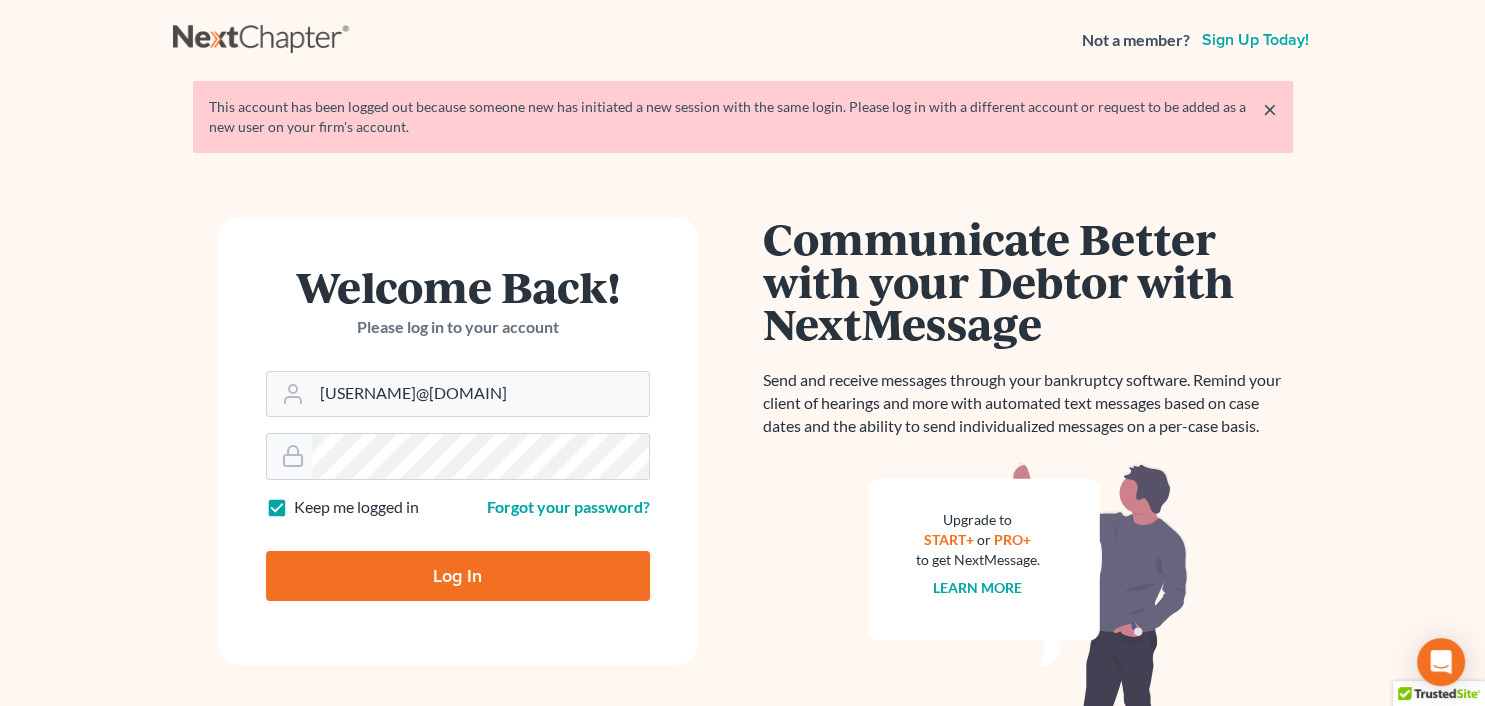 click on "Log In" at bounding box center [458, 576] 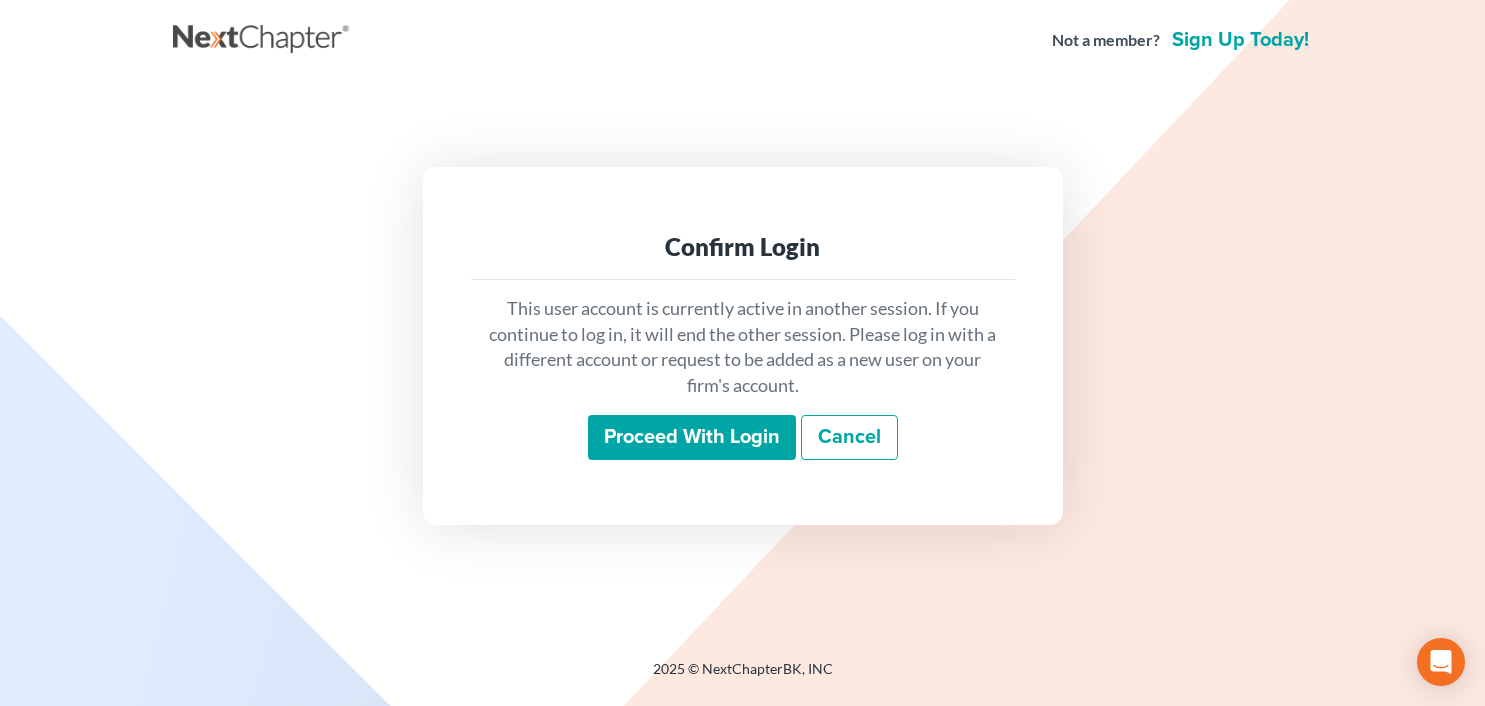 scroll, scrollTop: 0, scrollLeft: 0, axis: both 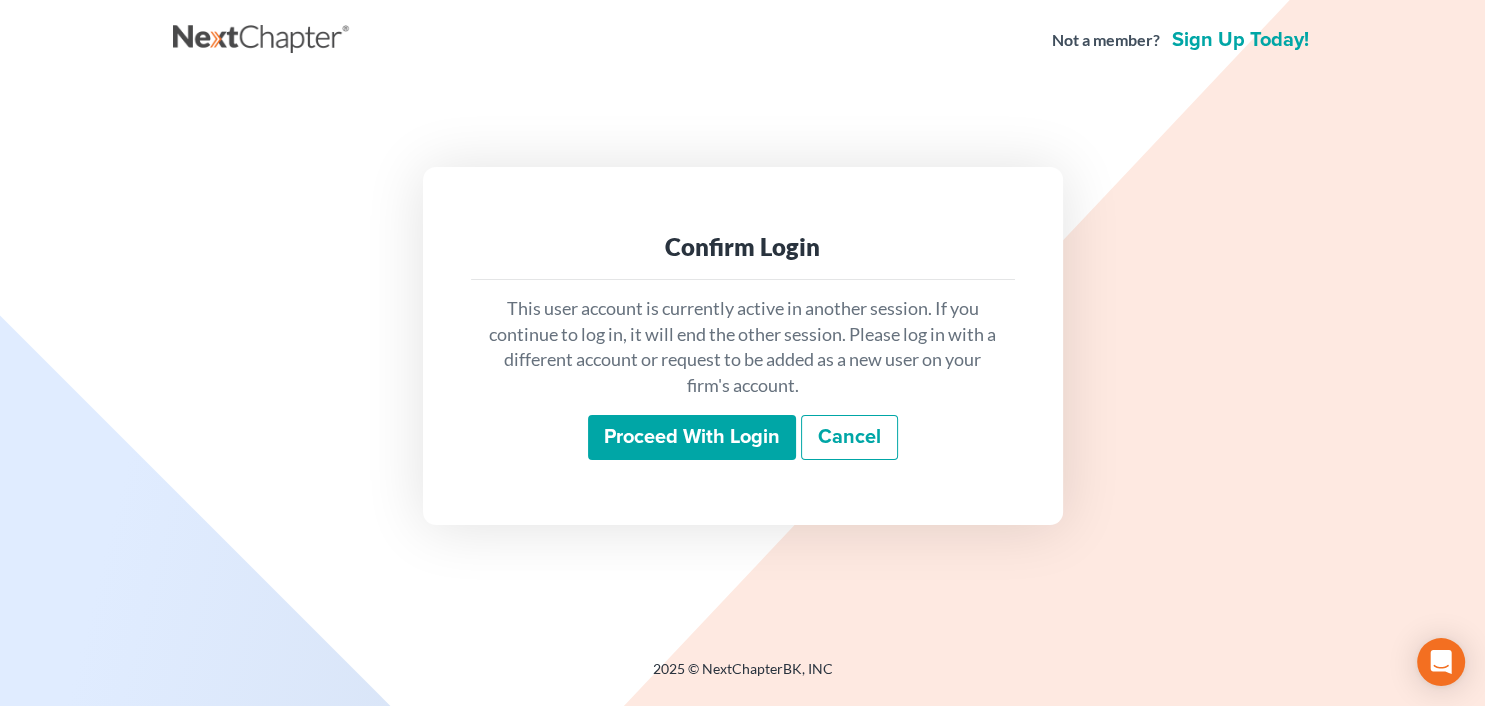click on "Proceed with login" at bounding box center [692, 438] 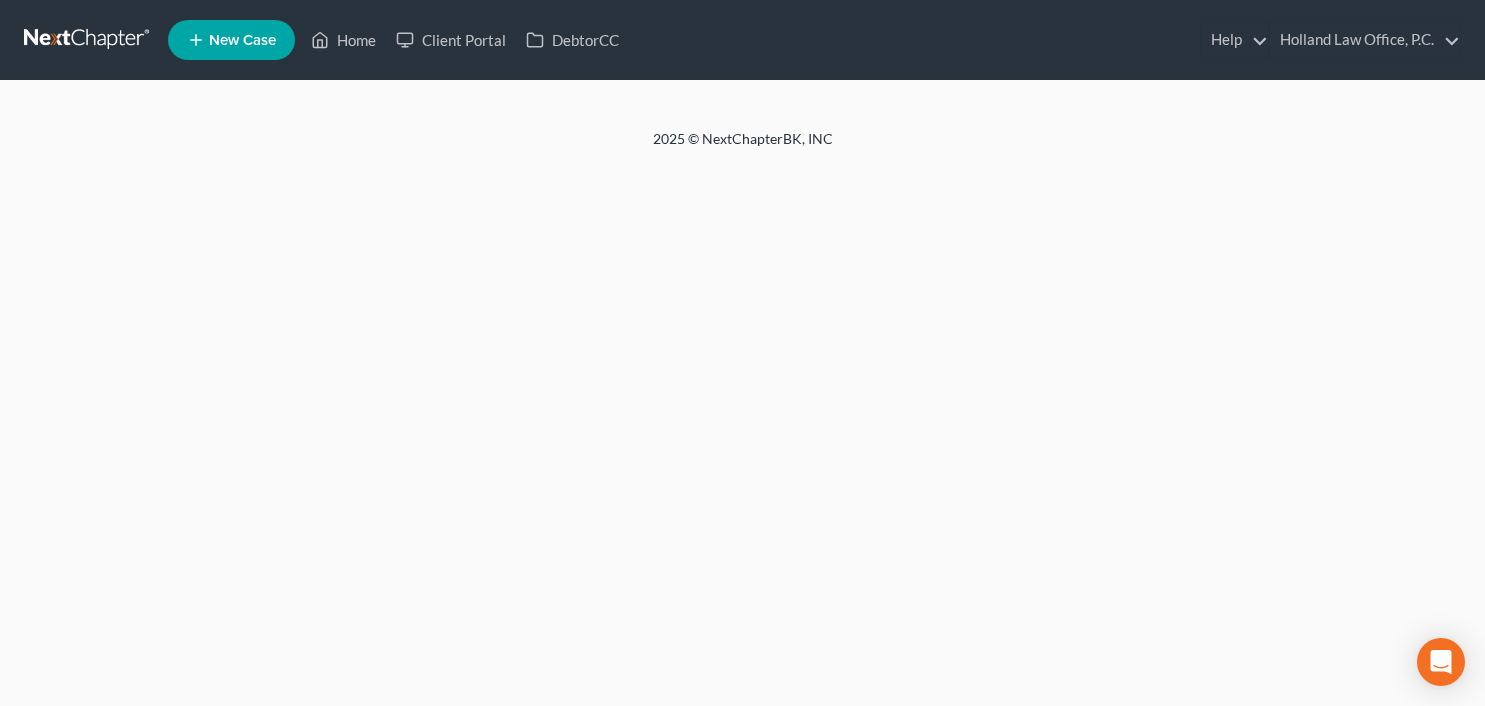 scroll, scrollTop: 0, scrollLeft: 0, axis: both 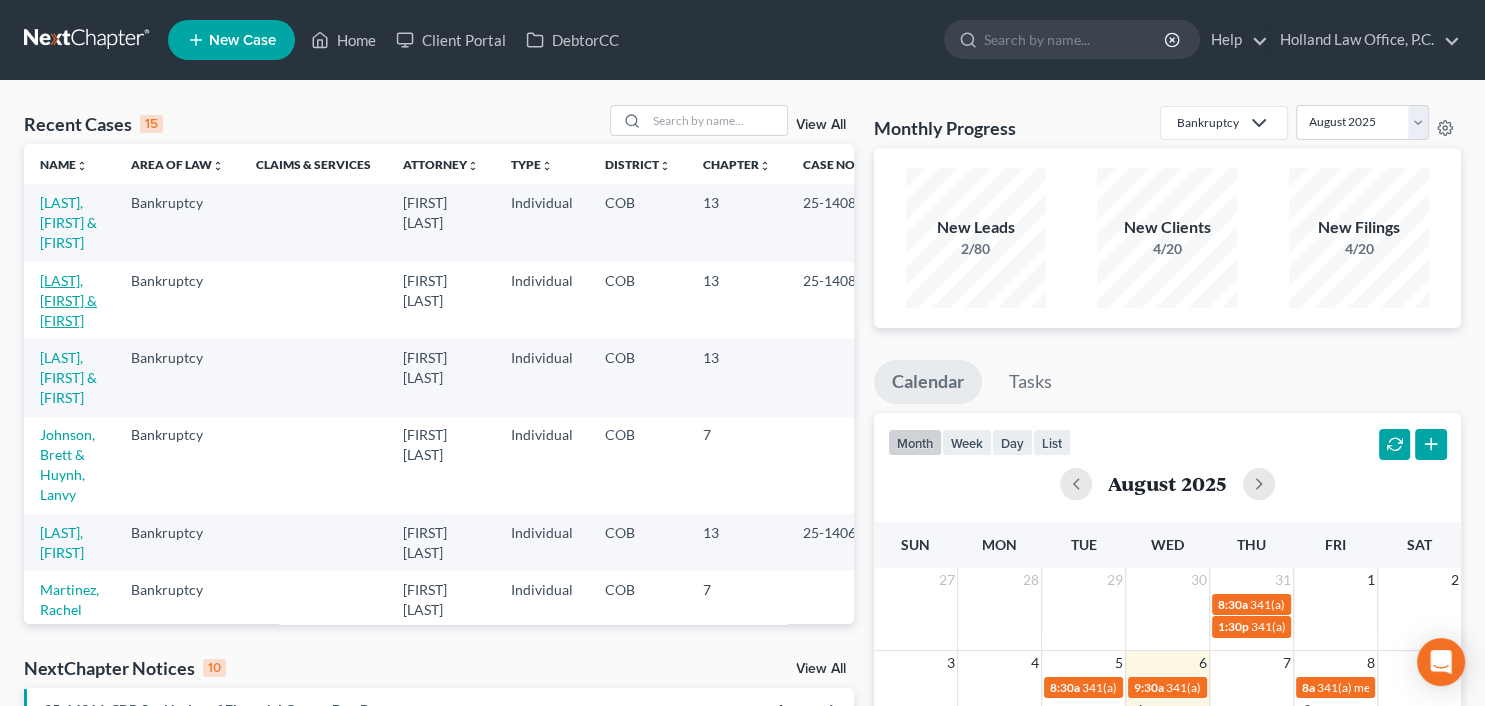 click on "Meyer, Matthew & Angela" at bounding box center (68, 300) 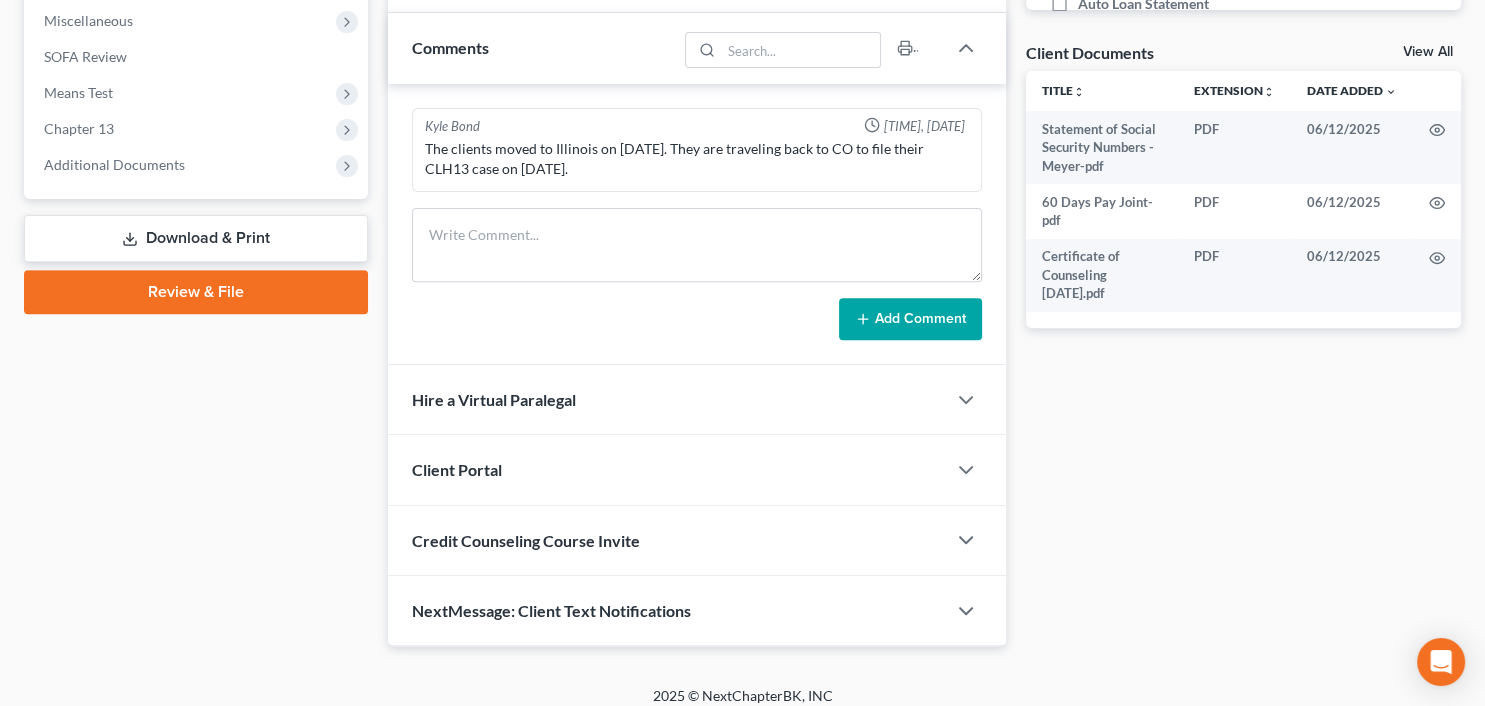 scroll, scrollTop: 721, scrollLeft: 0, axis: vertical 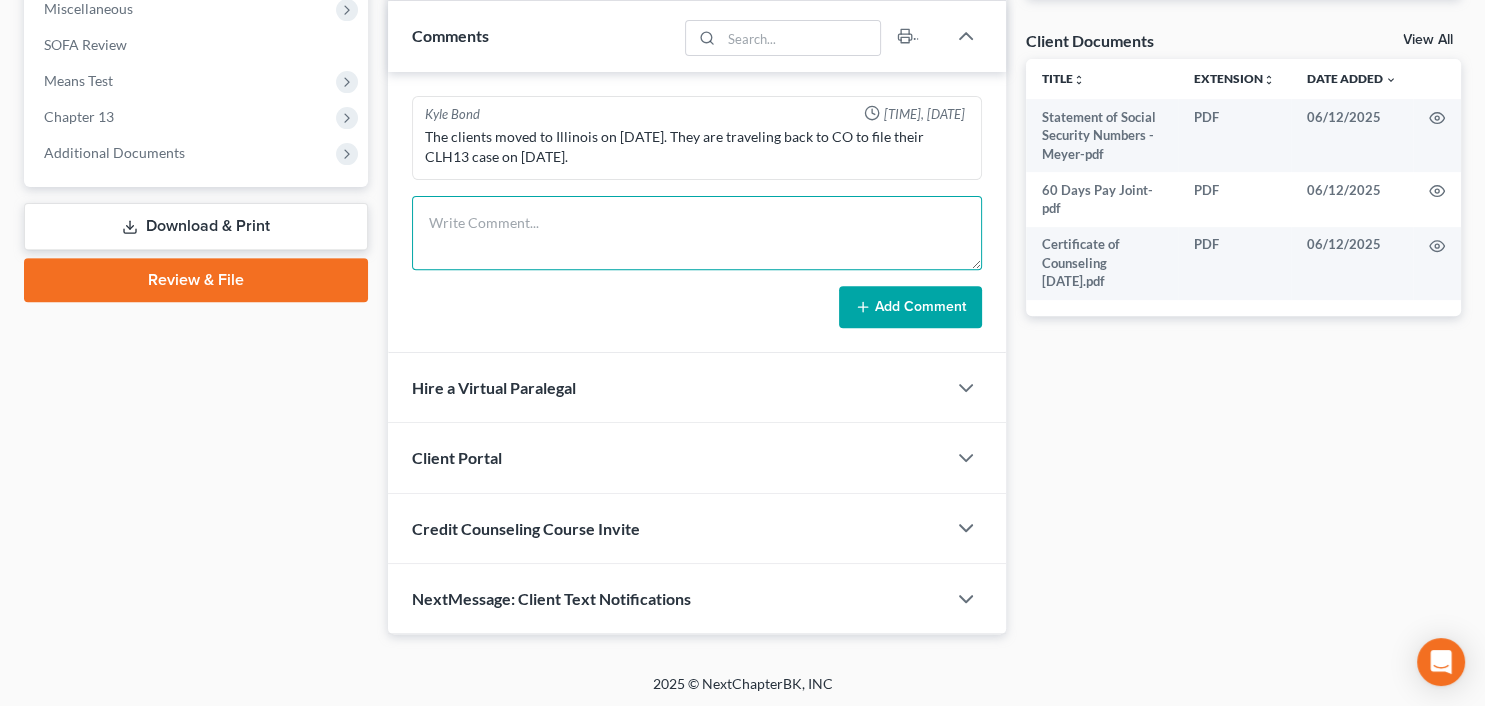 click at bounding box center [696, 233] 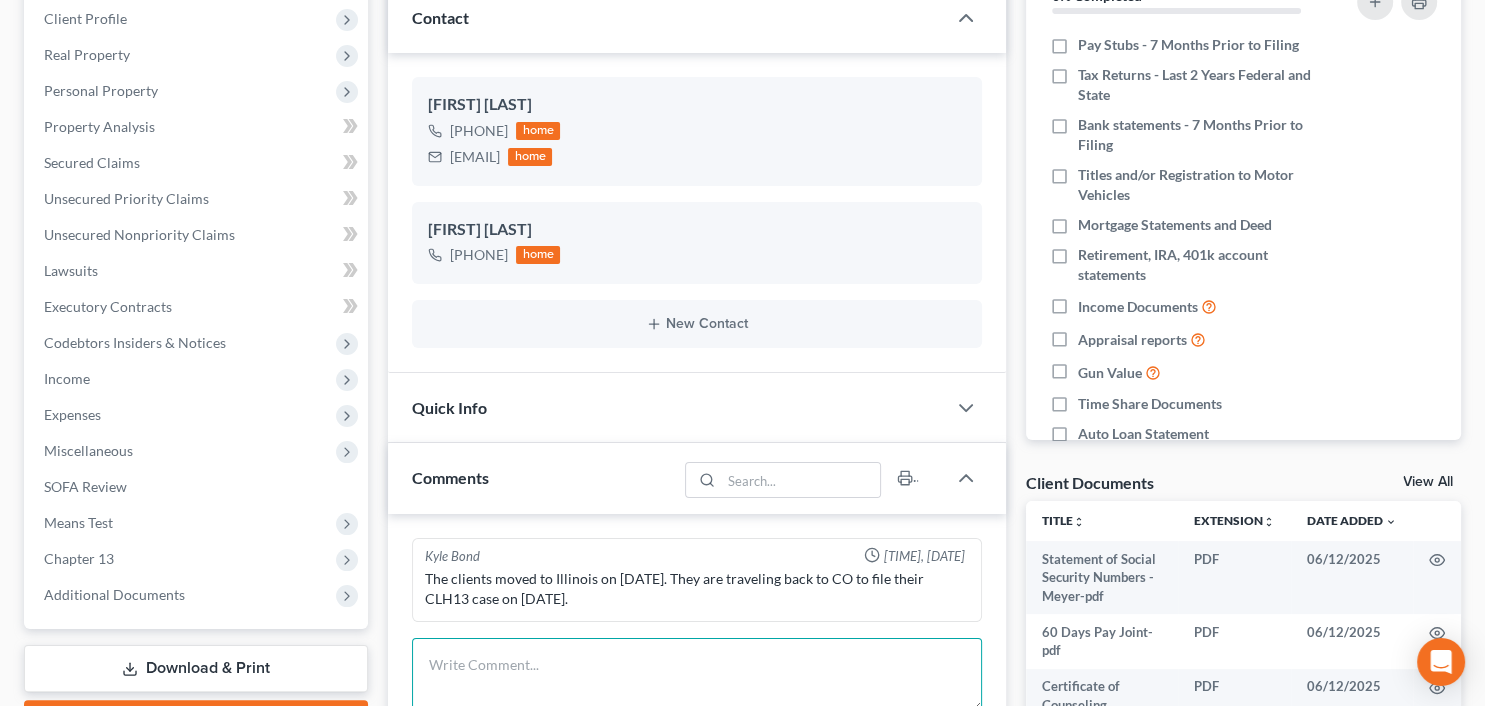 scroll, scrollTop: 280, scrollLeft: 0, axis: vertical 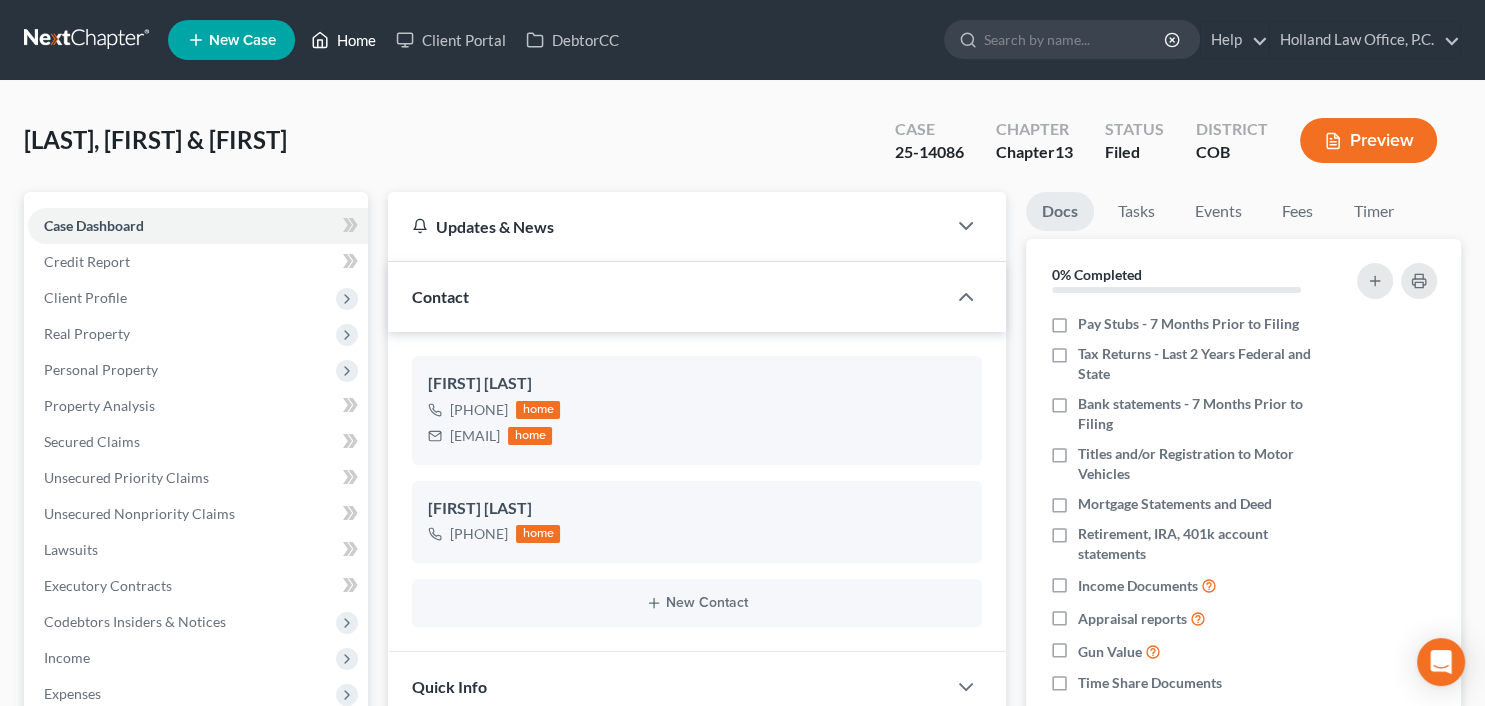 click on "Home" at bounding box center (343, 40) 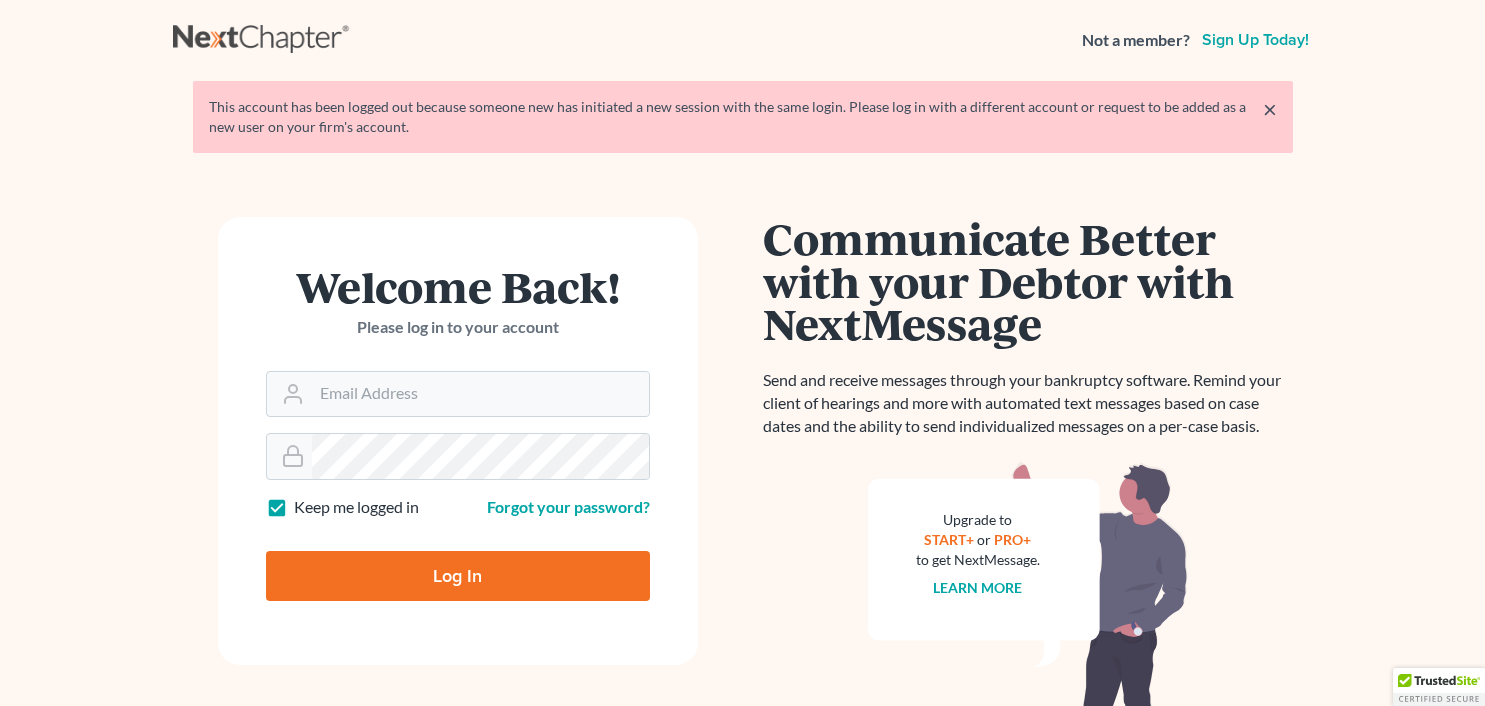 scroll, scrollTop: 0, scrollLeft: 0, axis: both 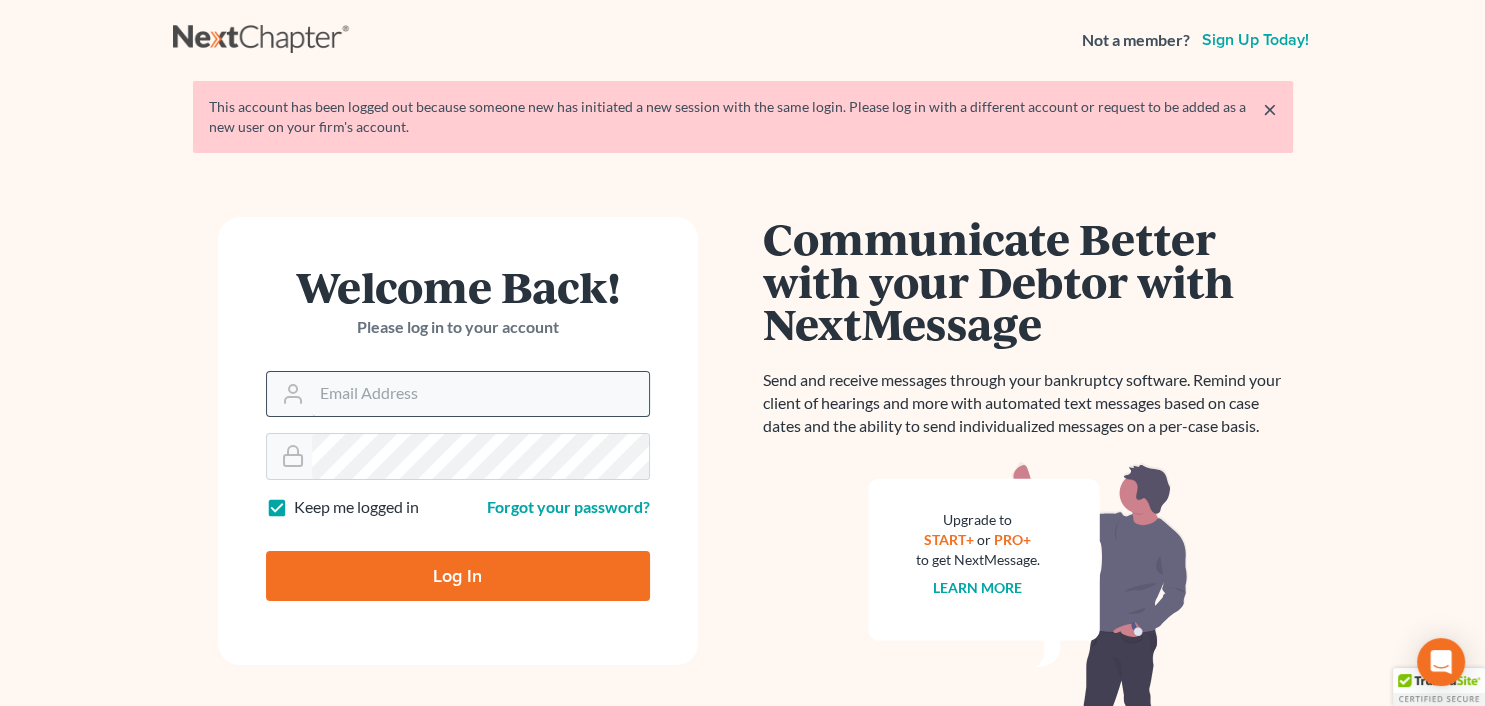 click on "Email Address" at bounding box center [480, 394] 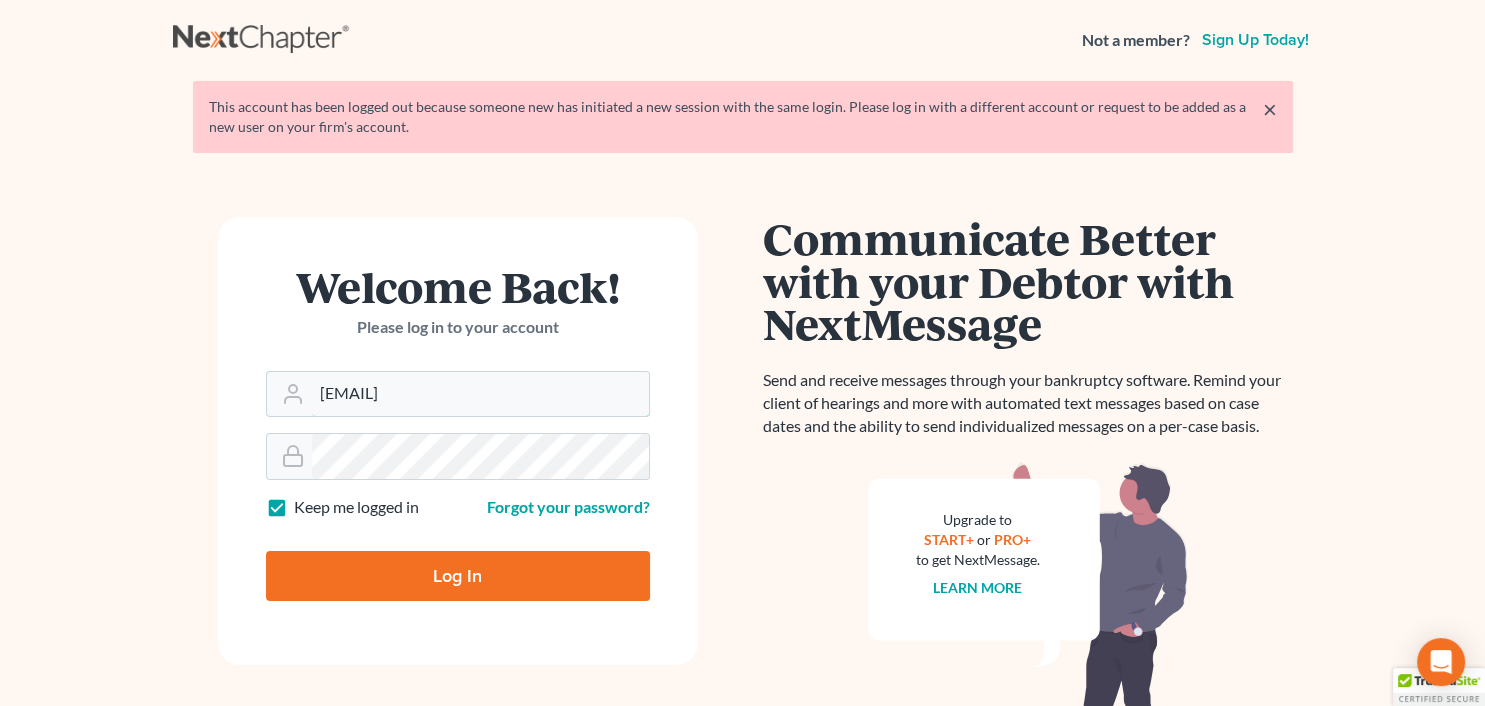 type on "[EMAIL]" 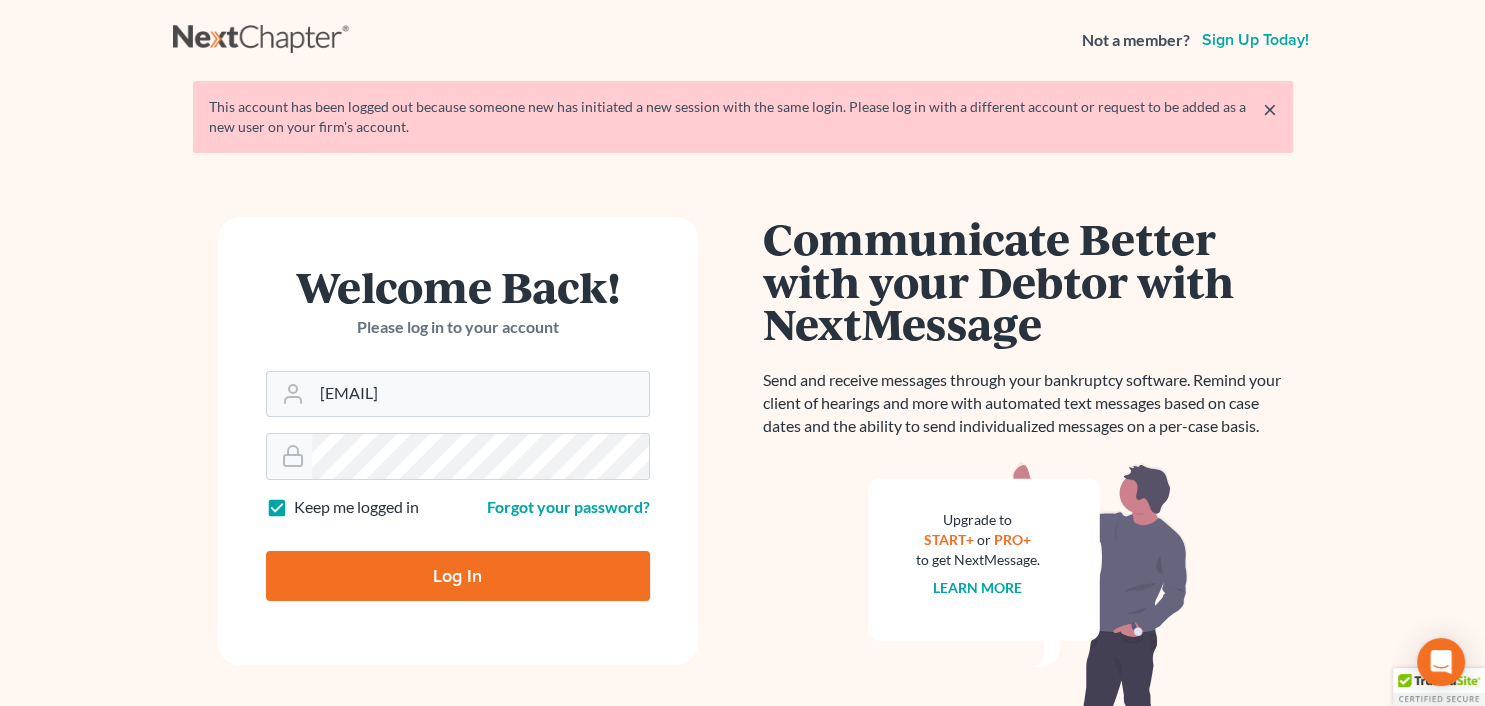 click on "Log In" at bounding box center (458, 576) 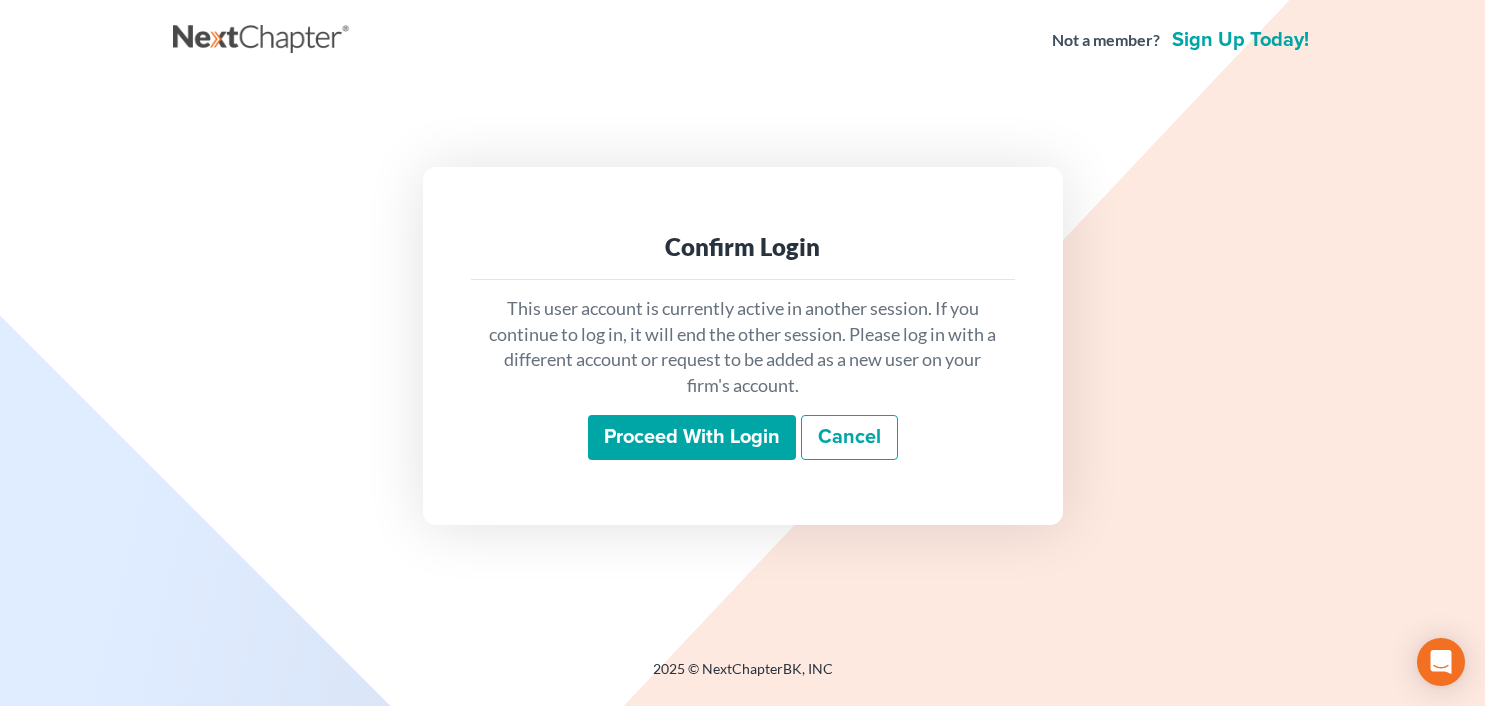 scroll, scrollTop: 0, scrollLeft: 0, axis: both 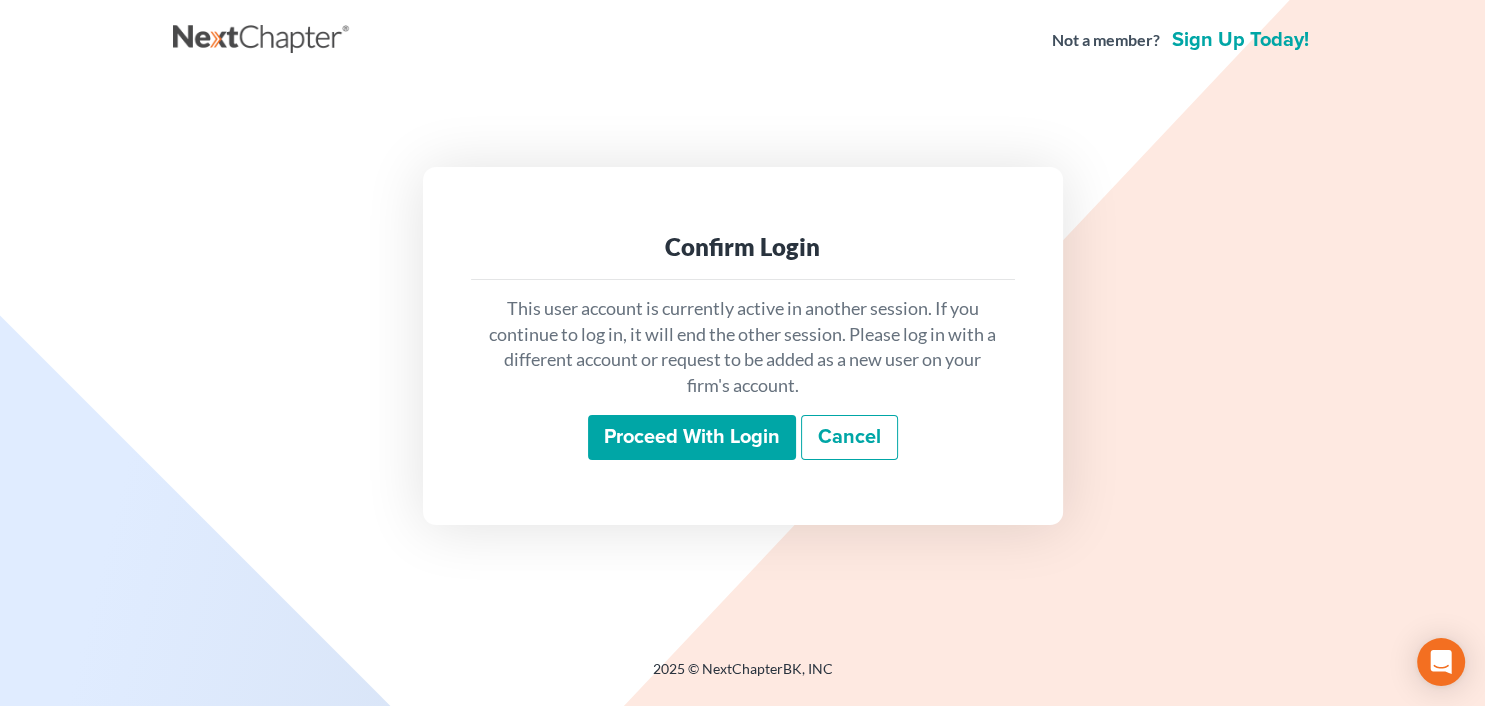 click on "Proceed with login" at bounding box center [692, 438] 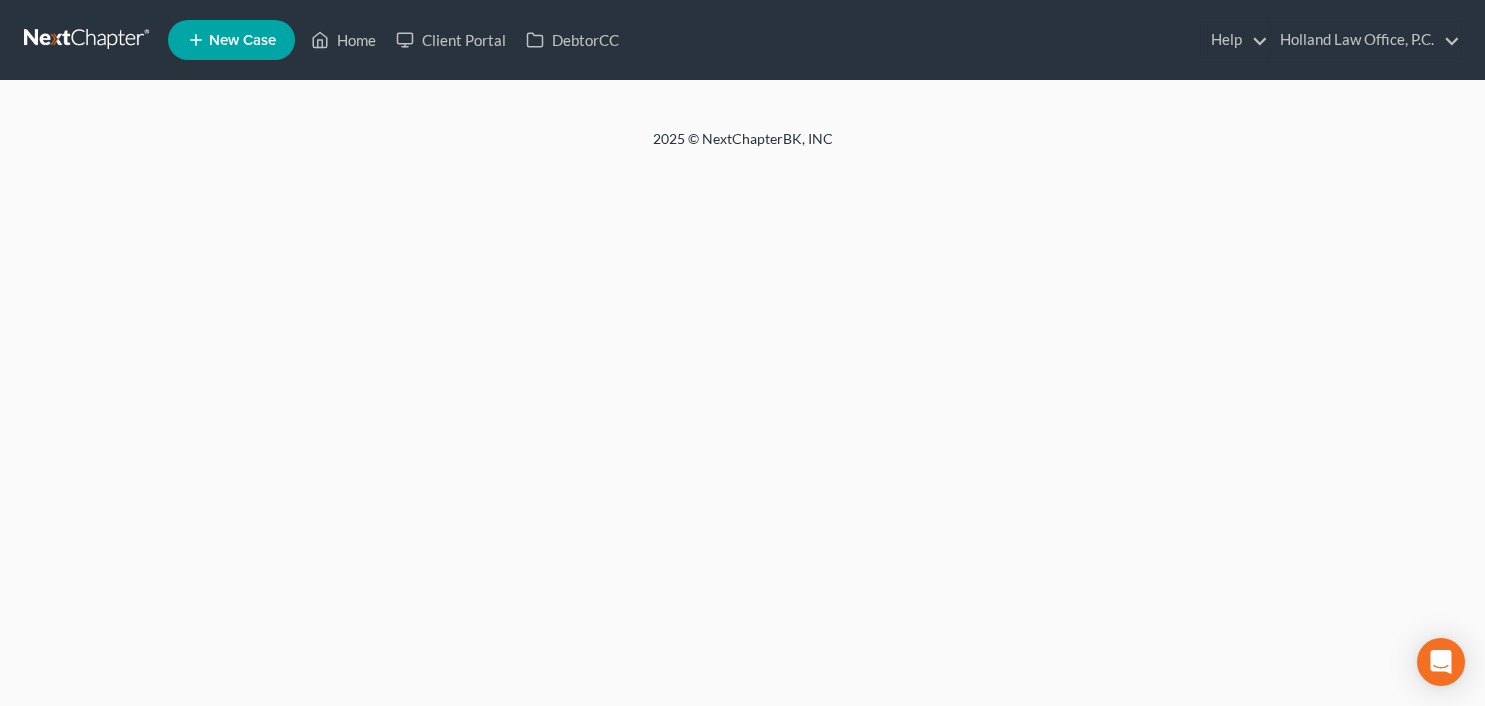 scroll, scrollTop: 0, scrollLeft: 0, axis: both 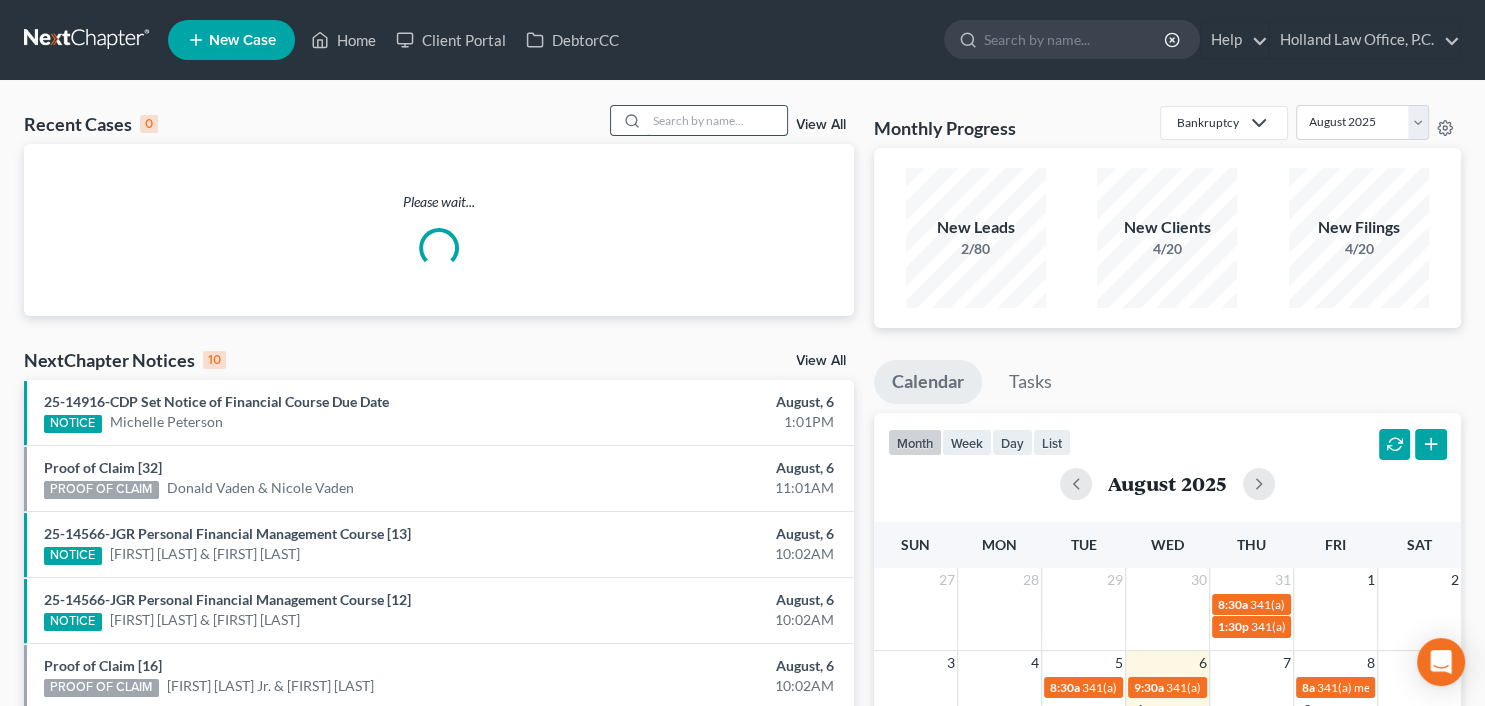 click at bounding box center (717, 120) 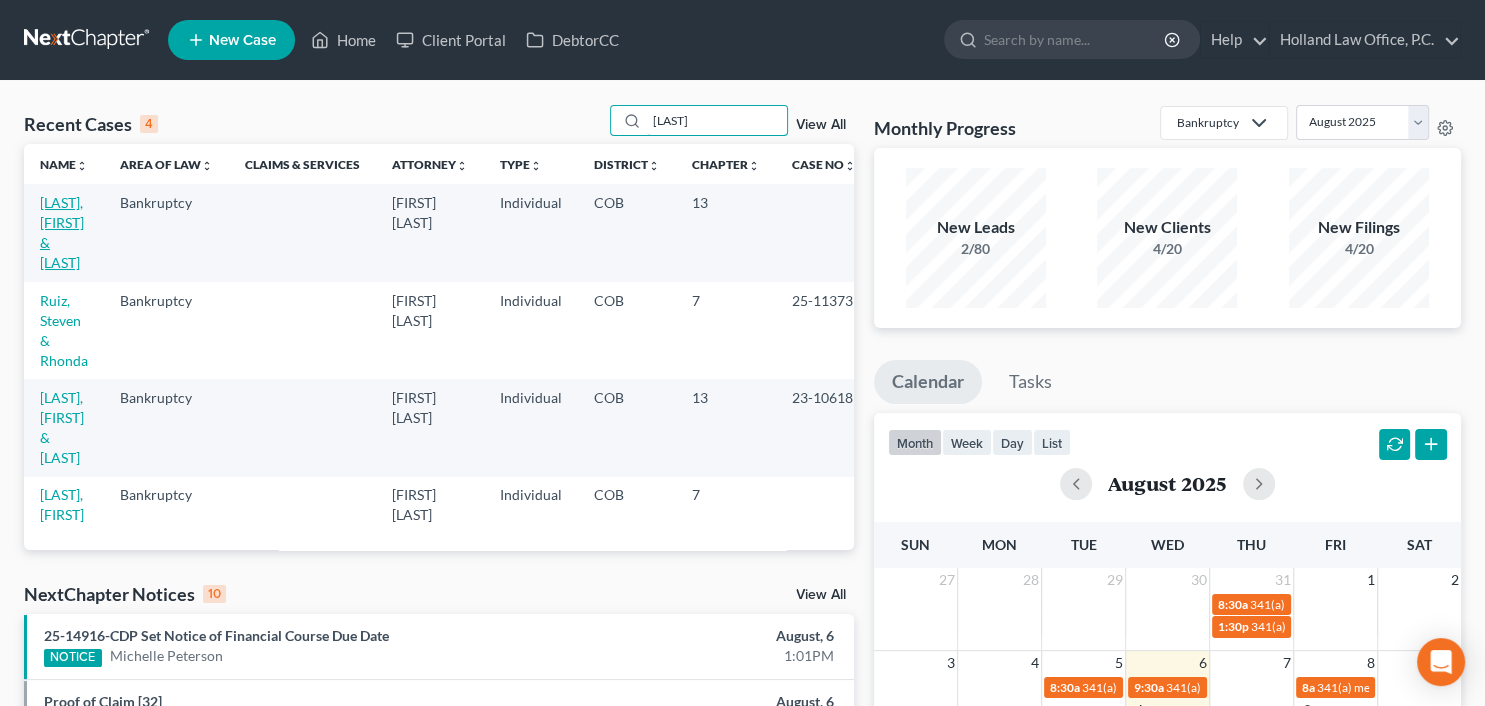type on "[LAST]" 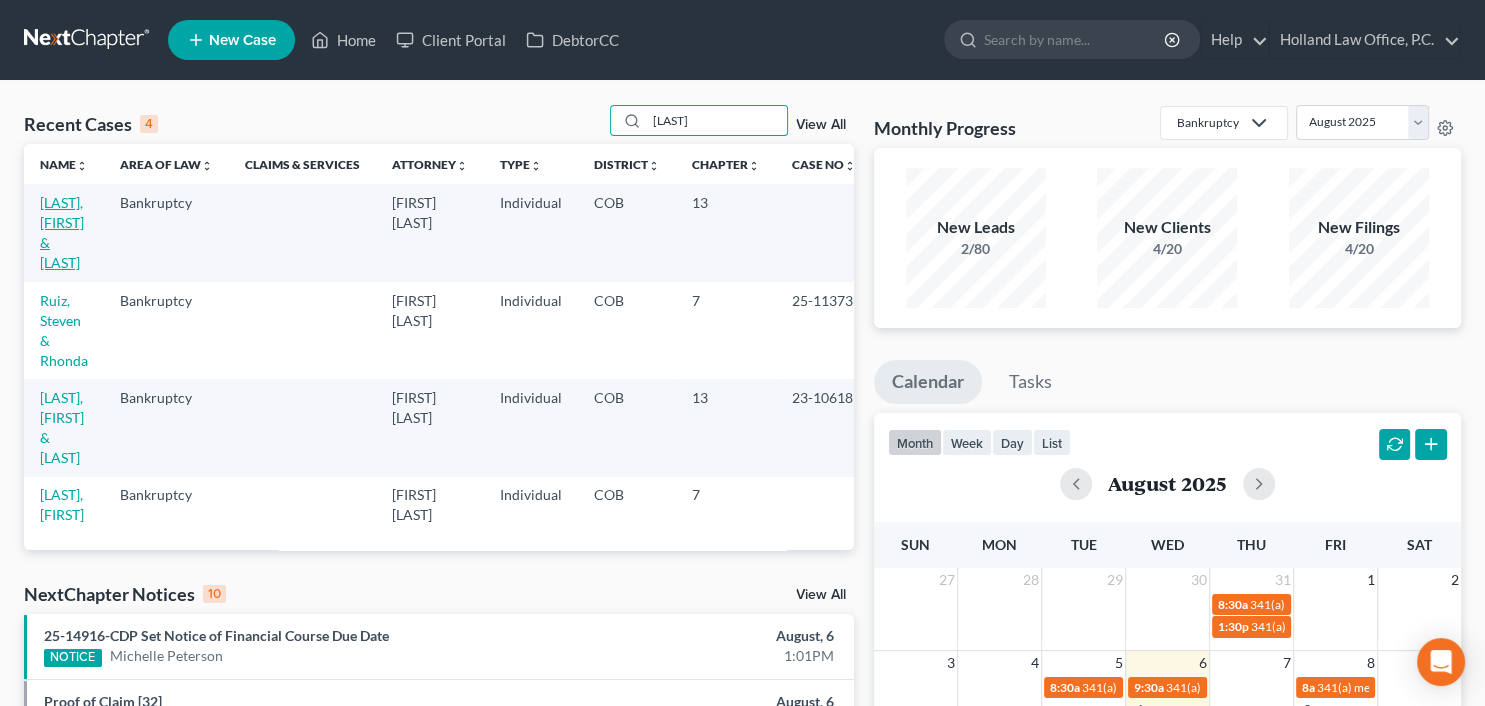 click on "[LAST], [FIRST] & [LAST]" at bounding box center [62, 232] 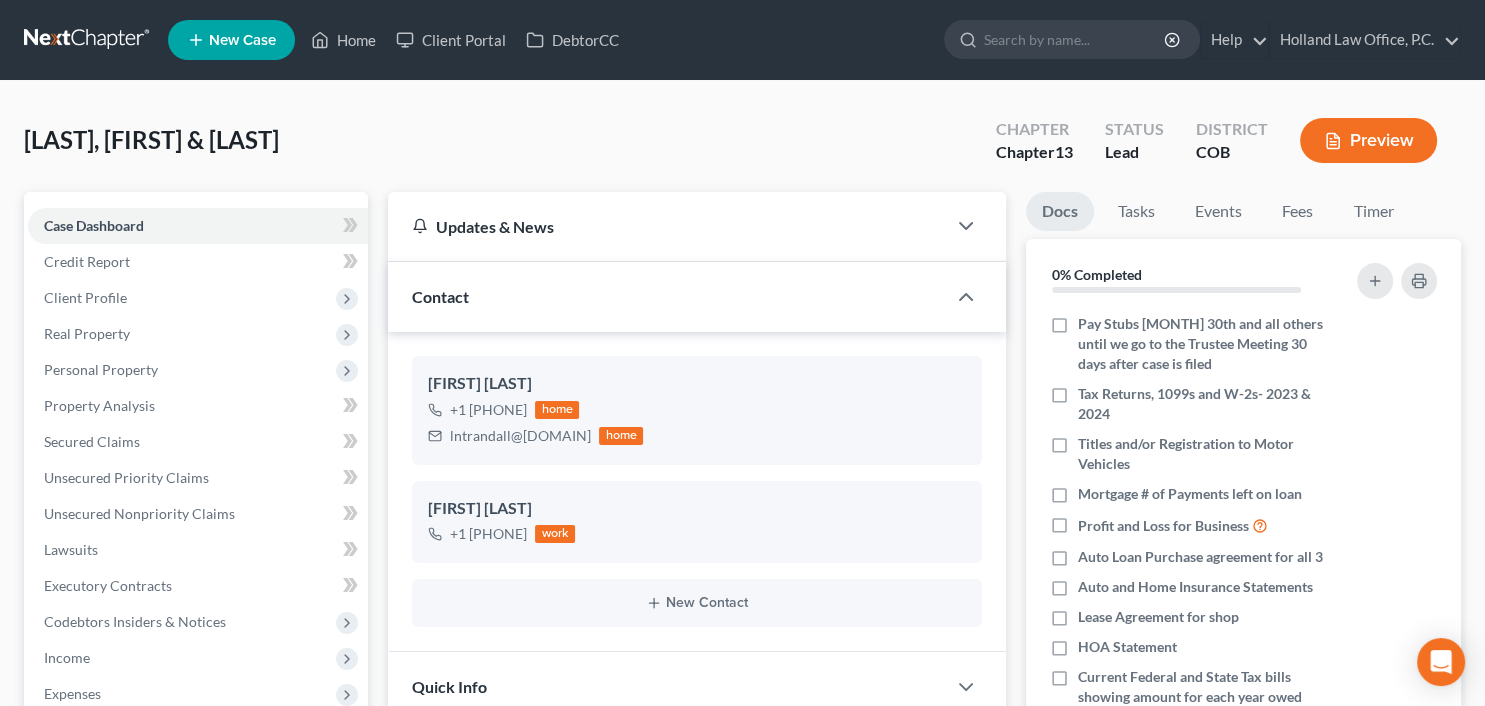 scroll, scrollTop: 592, scrollLeft: 0, axis: vertical 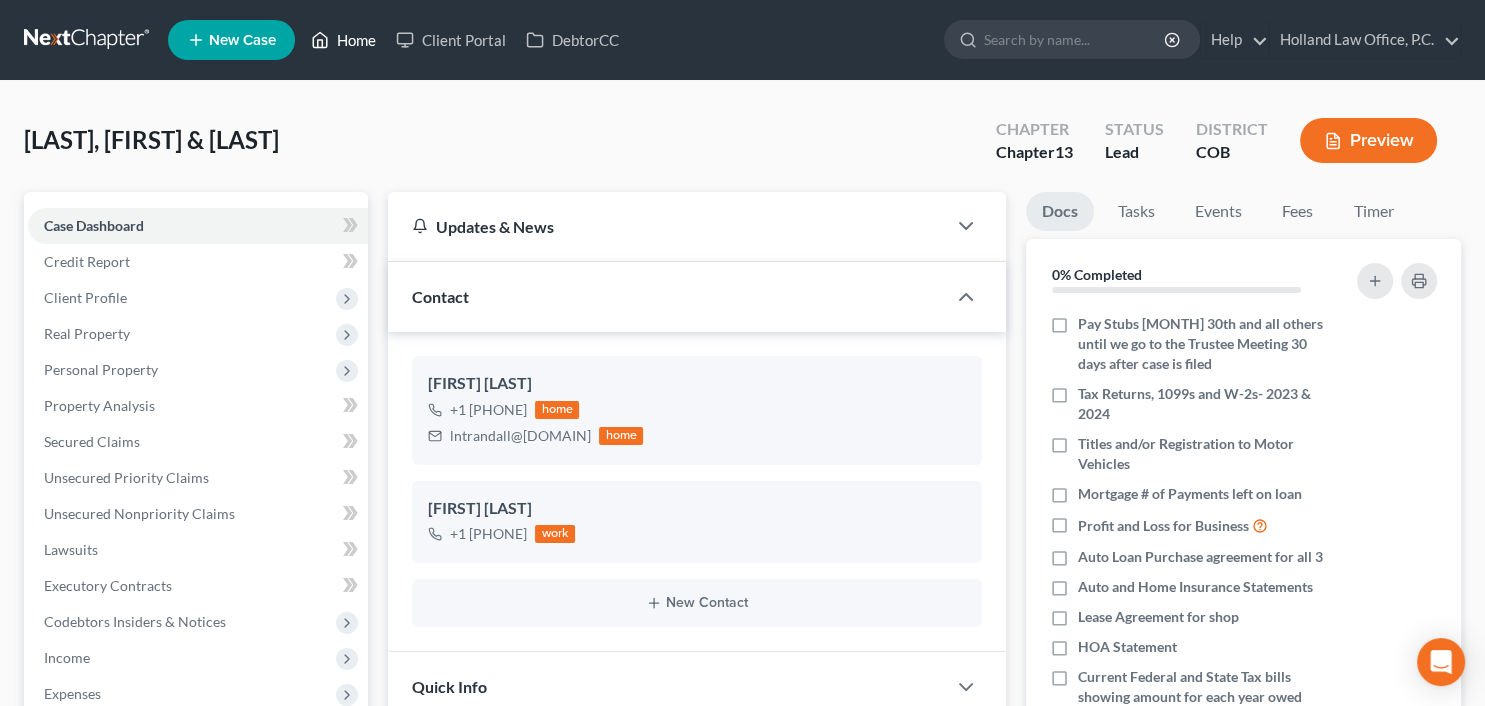 click on "Home" at bounding box center (343, 40) 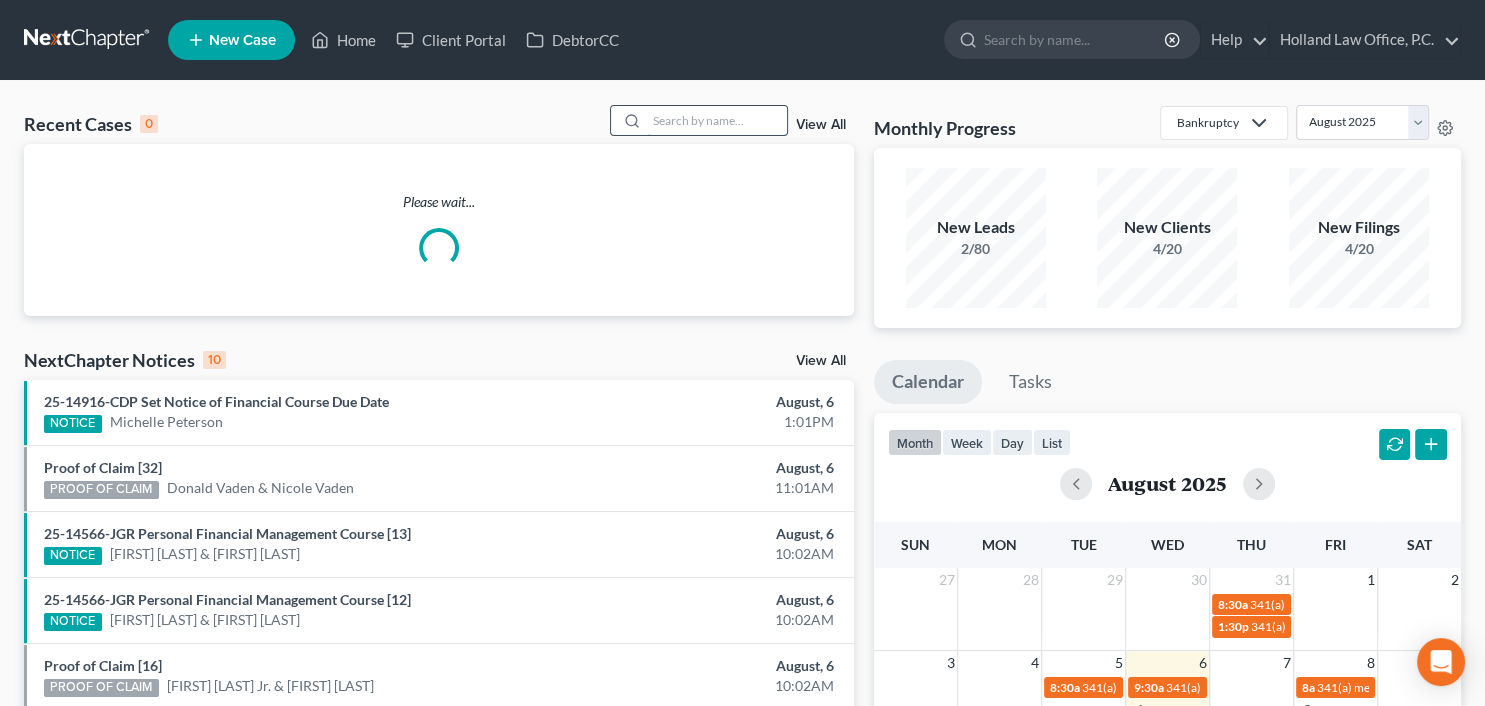 click at bounding box center [717, 120] 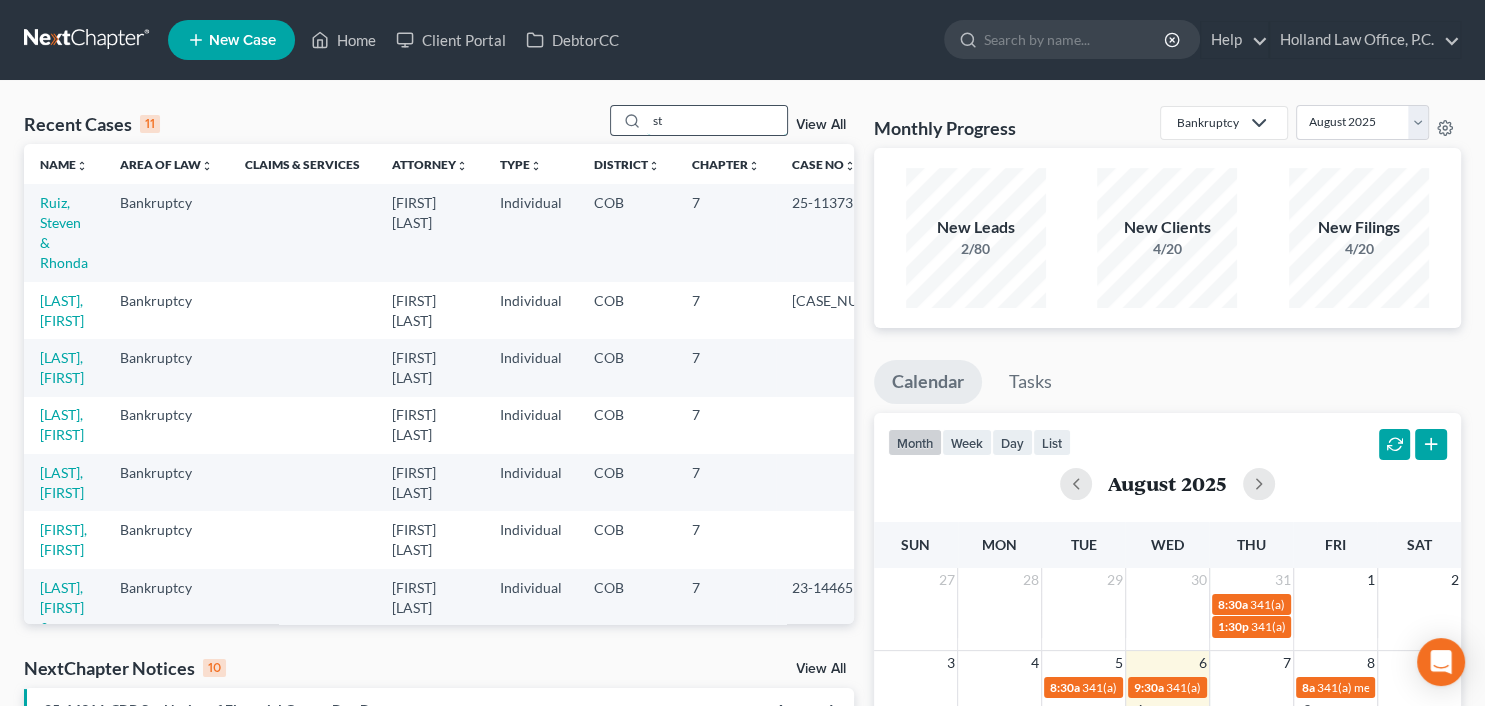 type on "s" 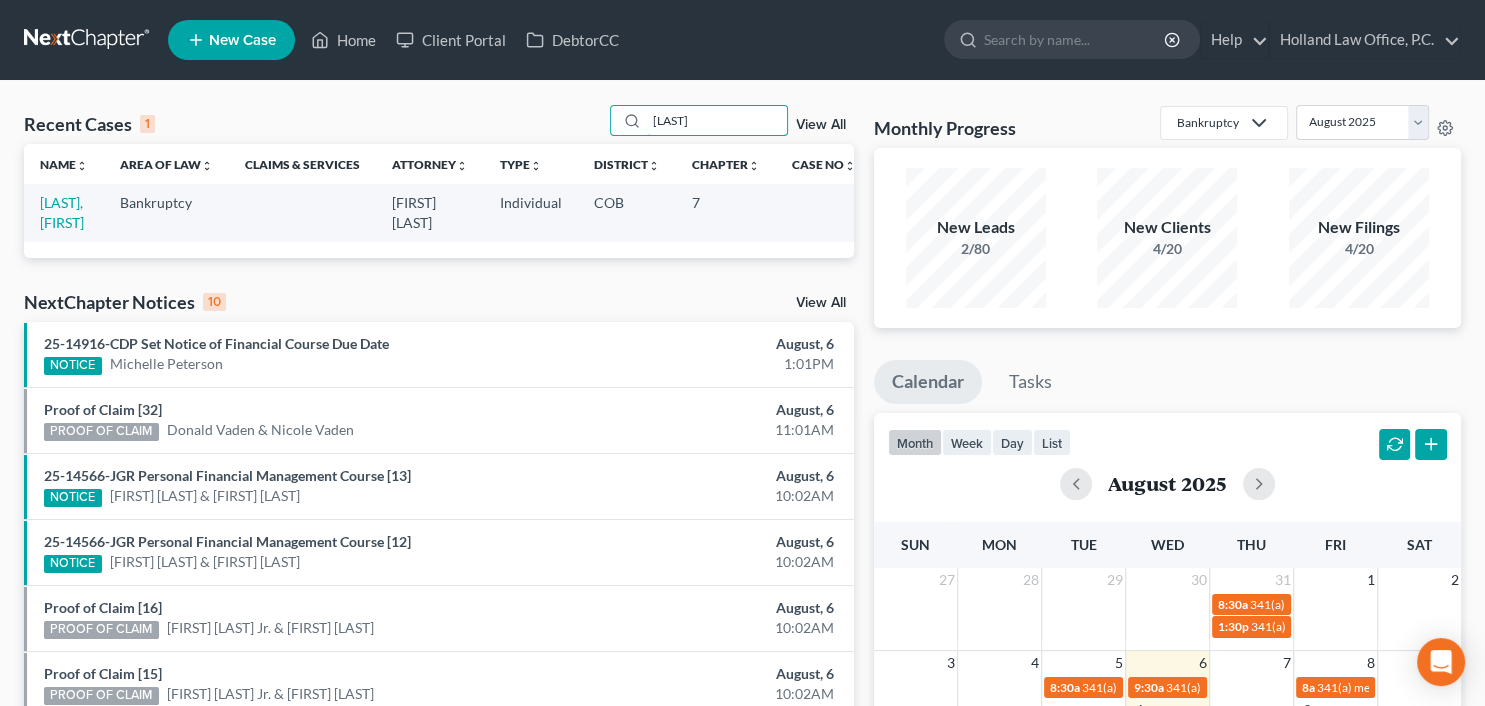 type on "[LAST]" 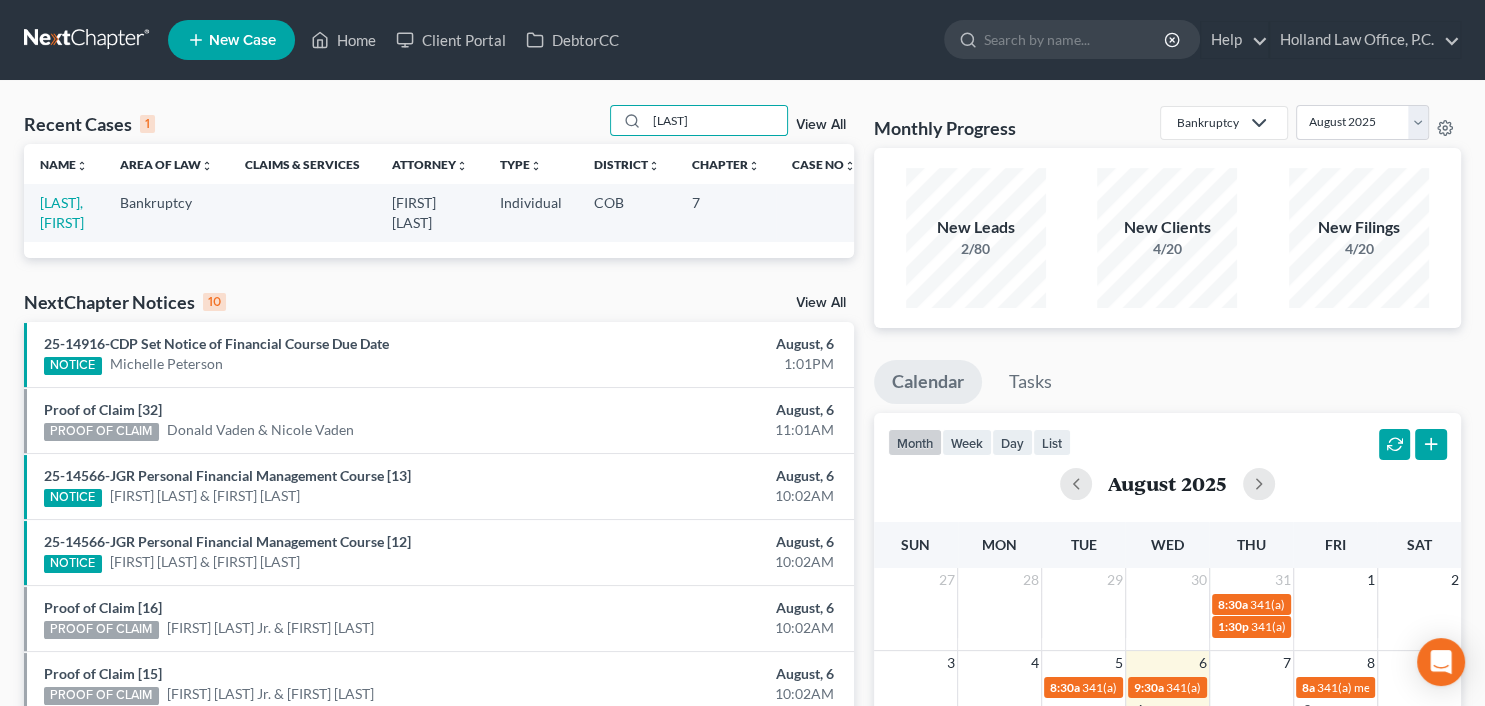 click on "[LAST], [FIRST]" at bounding box center (64, 212) 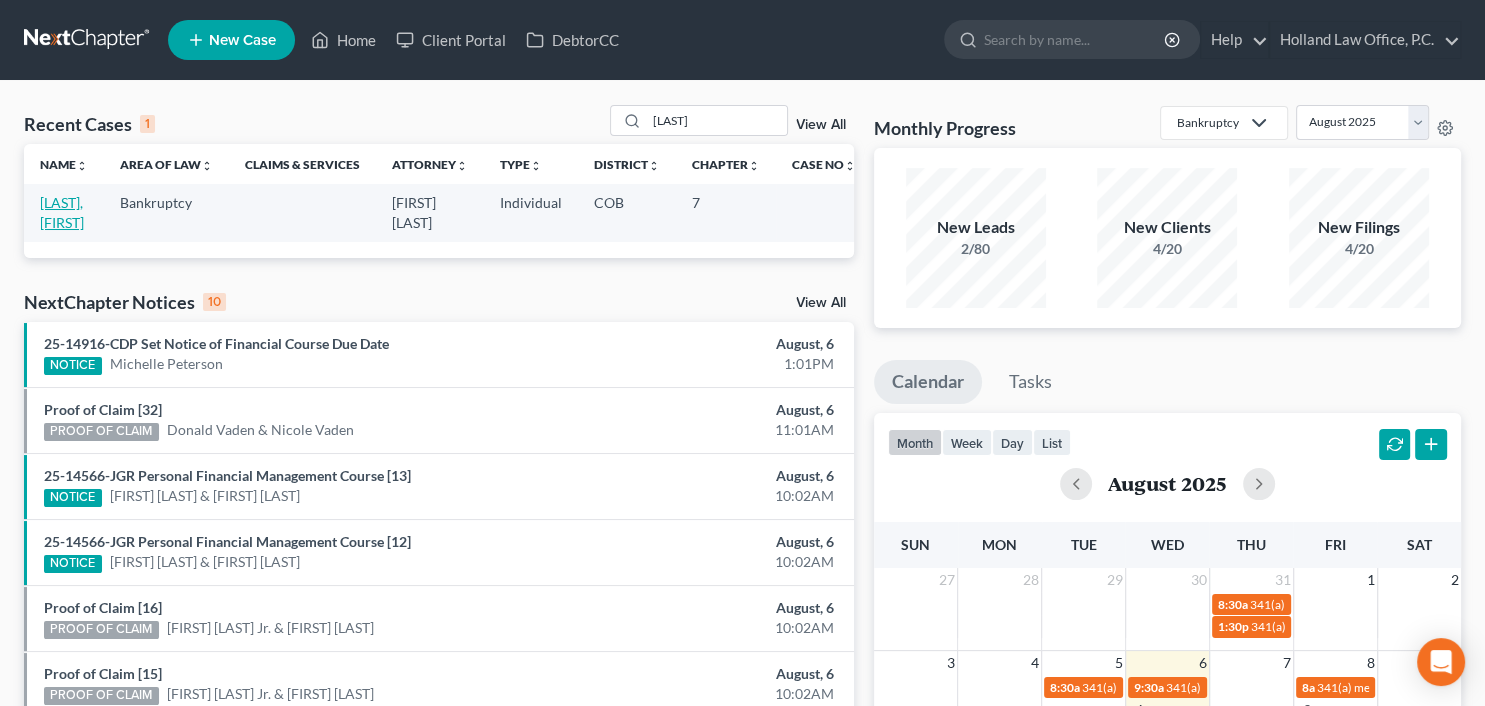 click on "[LAST], [FIRST]" at bounding box center (62, 212) 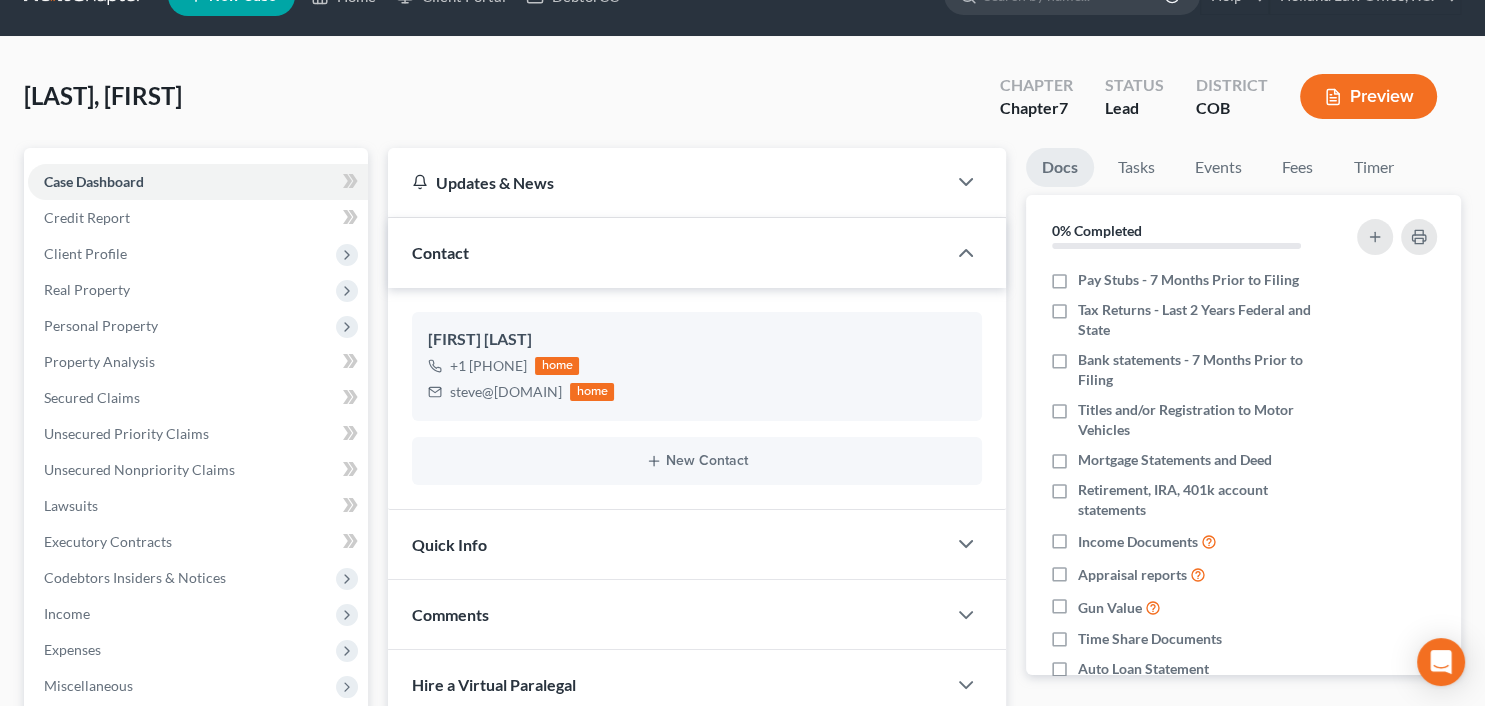 scroll, scrollTop: 0, scrollLeft: 0, axis: both 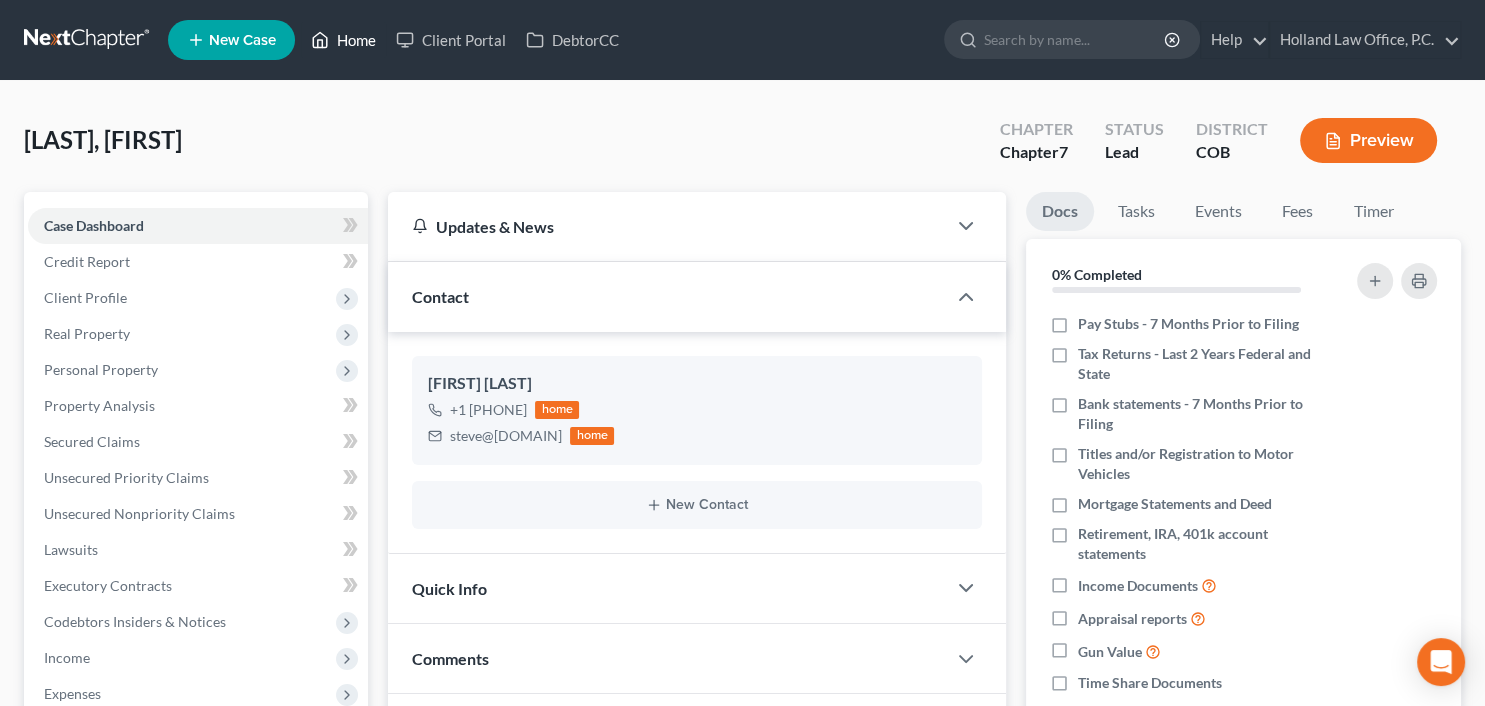 click on "Home" at bounding box center (343, 40) 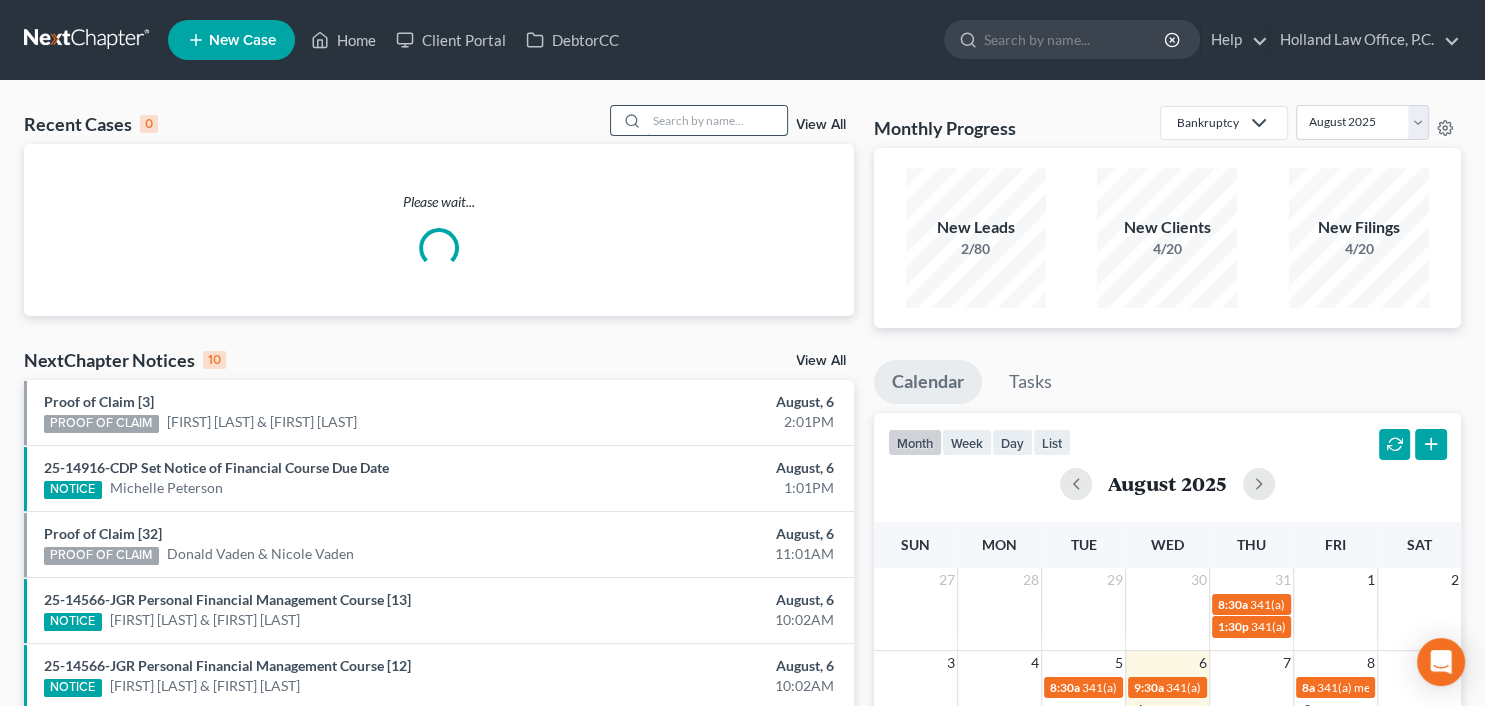 click at bounding box center (717, 120) 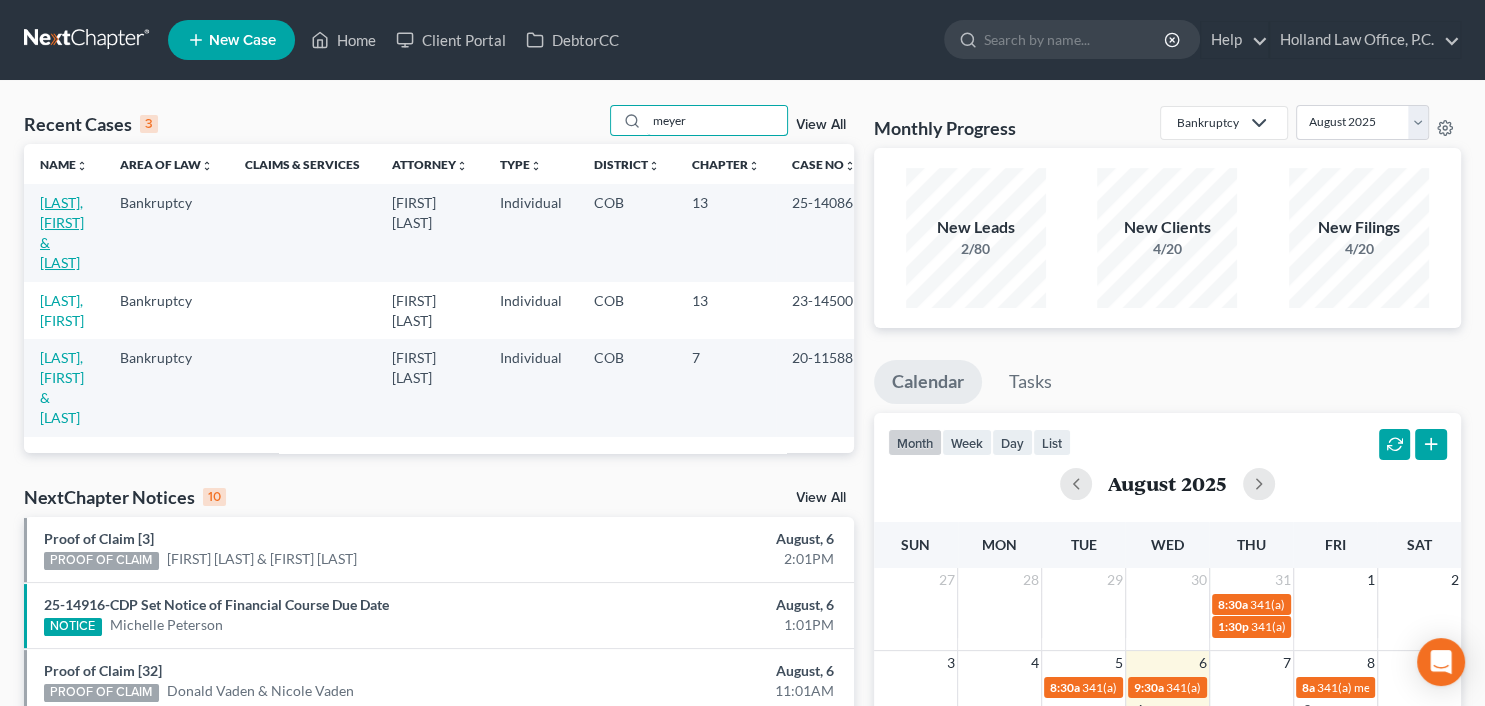 type on "meyer" 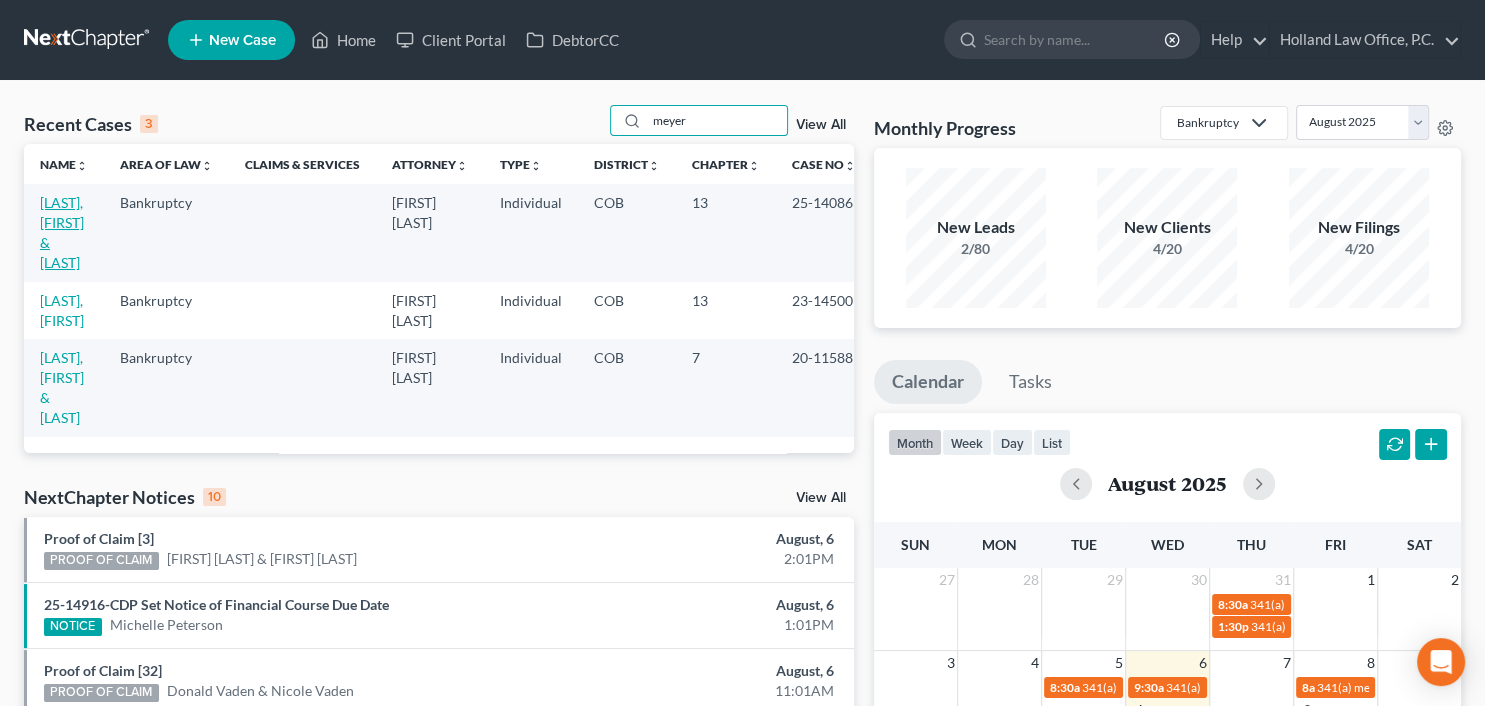 click on "[LAST], [FIRST] & [LAST]" at bounding box center (62, 232) 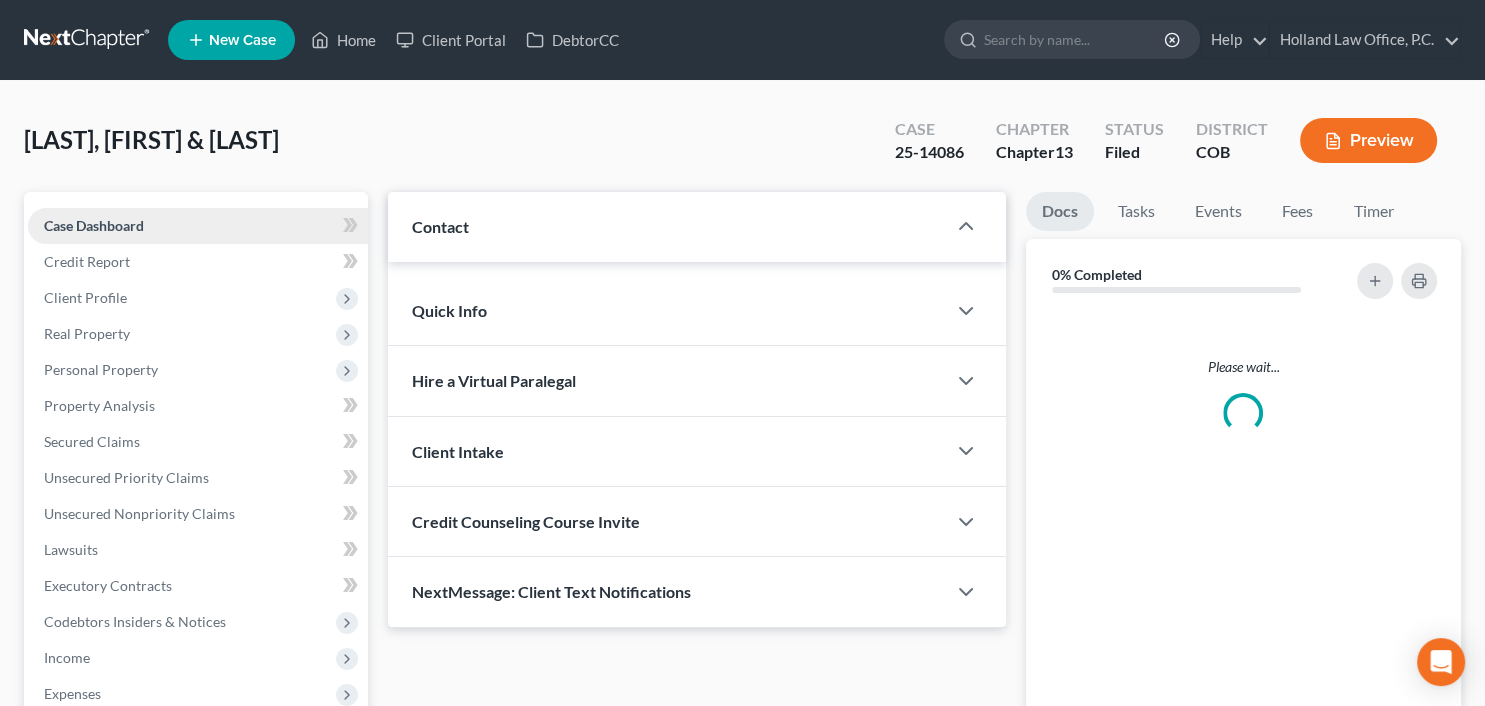 click on "Case Dashboard" at bounding box center (94, 225) 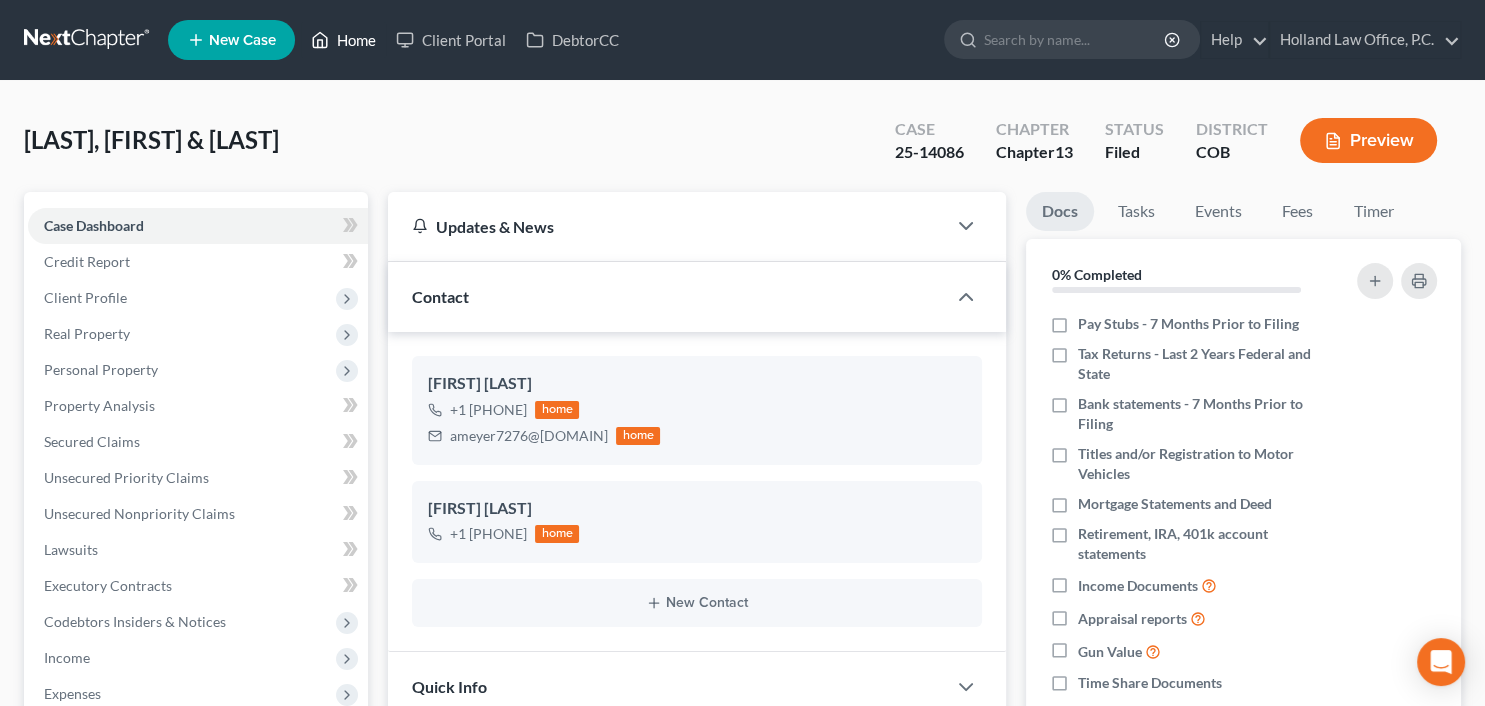 click on "Home" at bounding box center (343, 40) 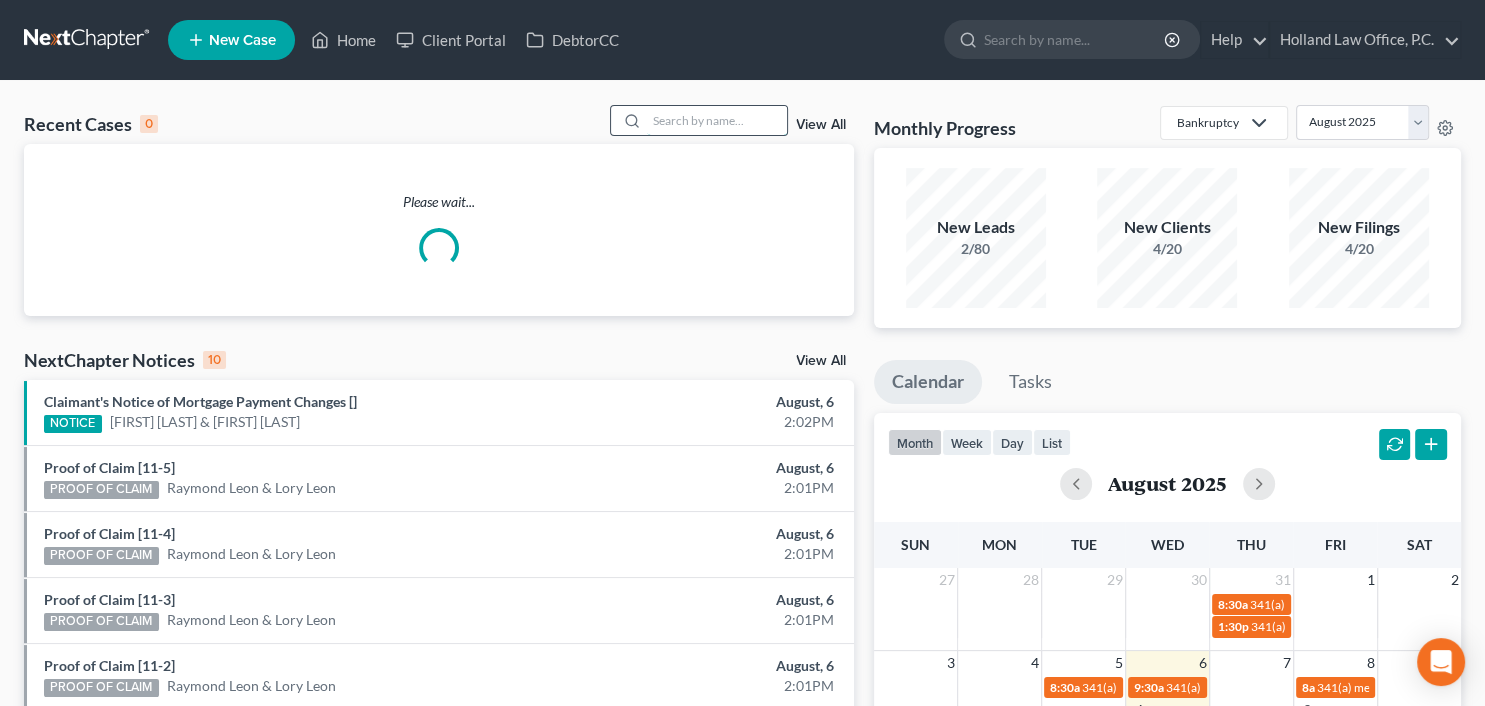 click at bounding box center [717, 120] 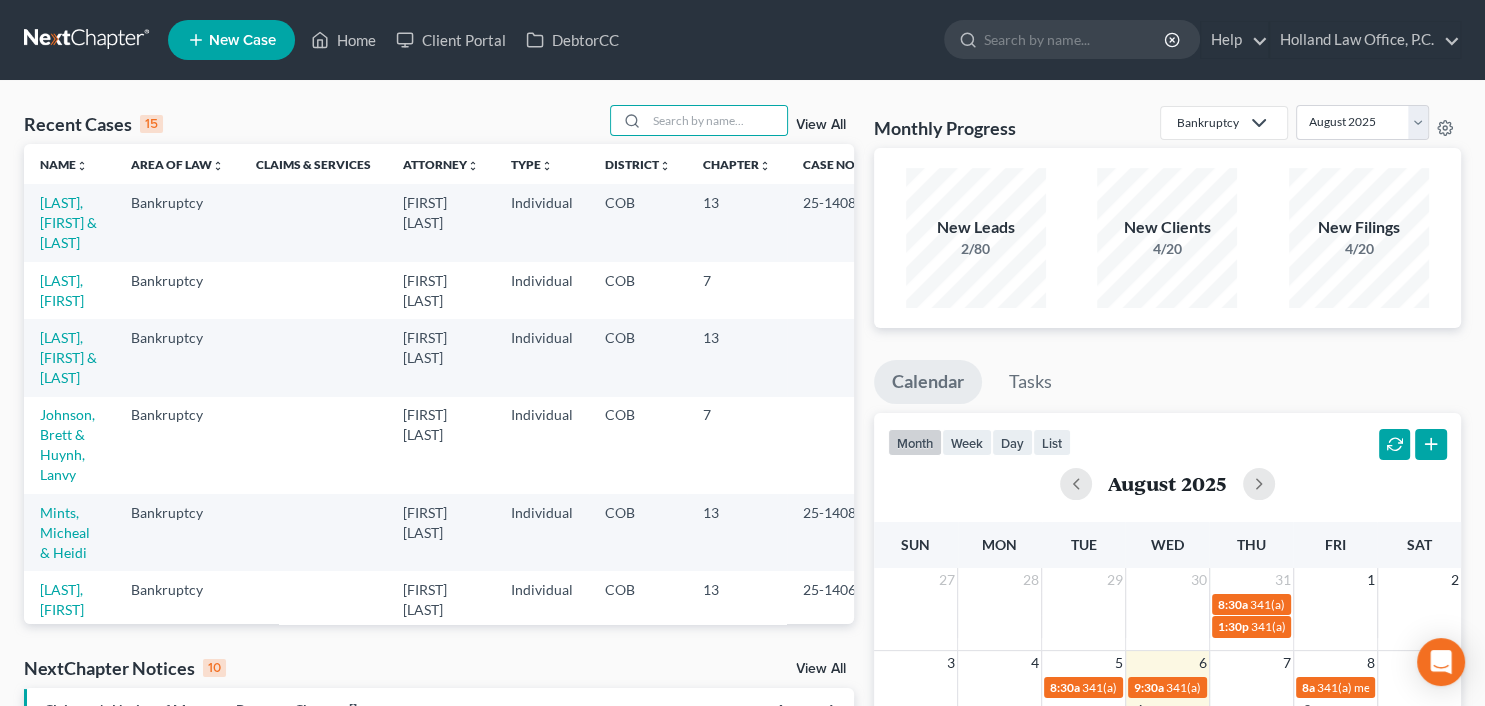 click on "[LAST], [FIRST]" at bounding box center (69, 290) 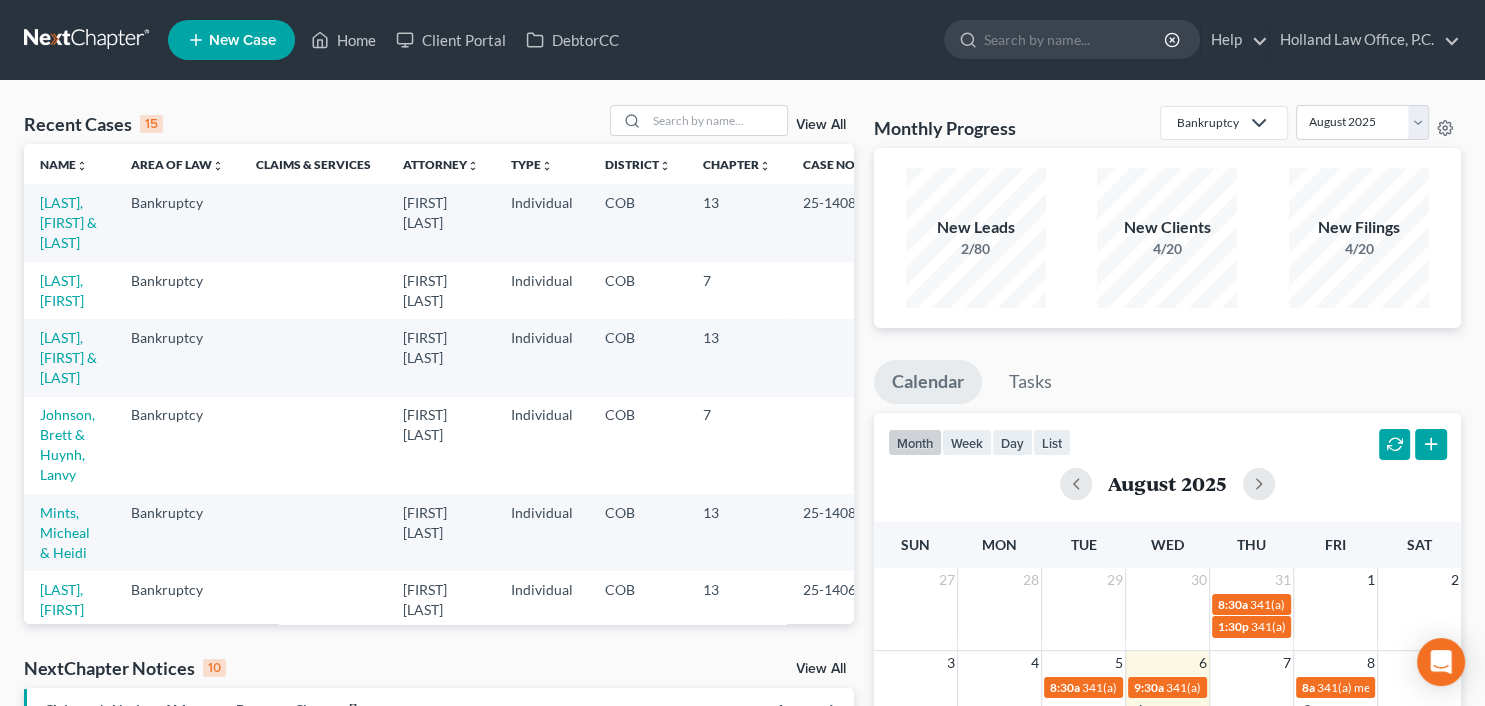 click on "[LAST], [FIRST]" at bounding box center [69, 290] 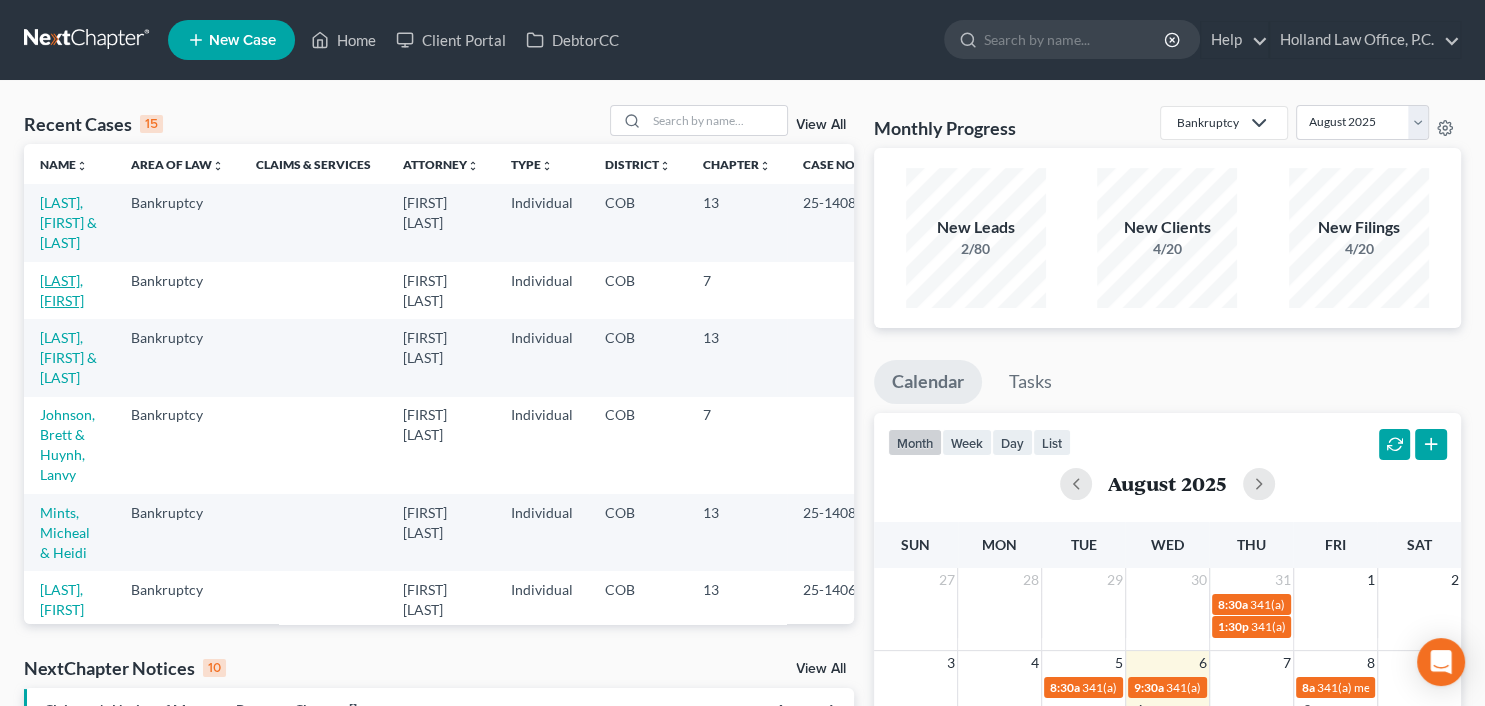 click on "[LAST], [FIRST]" at bounding box center (62, 290) 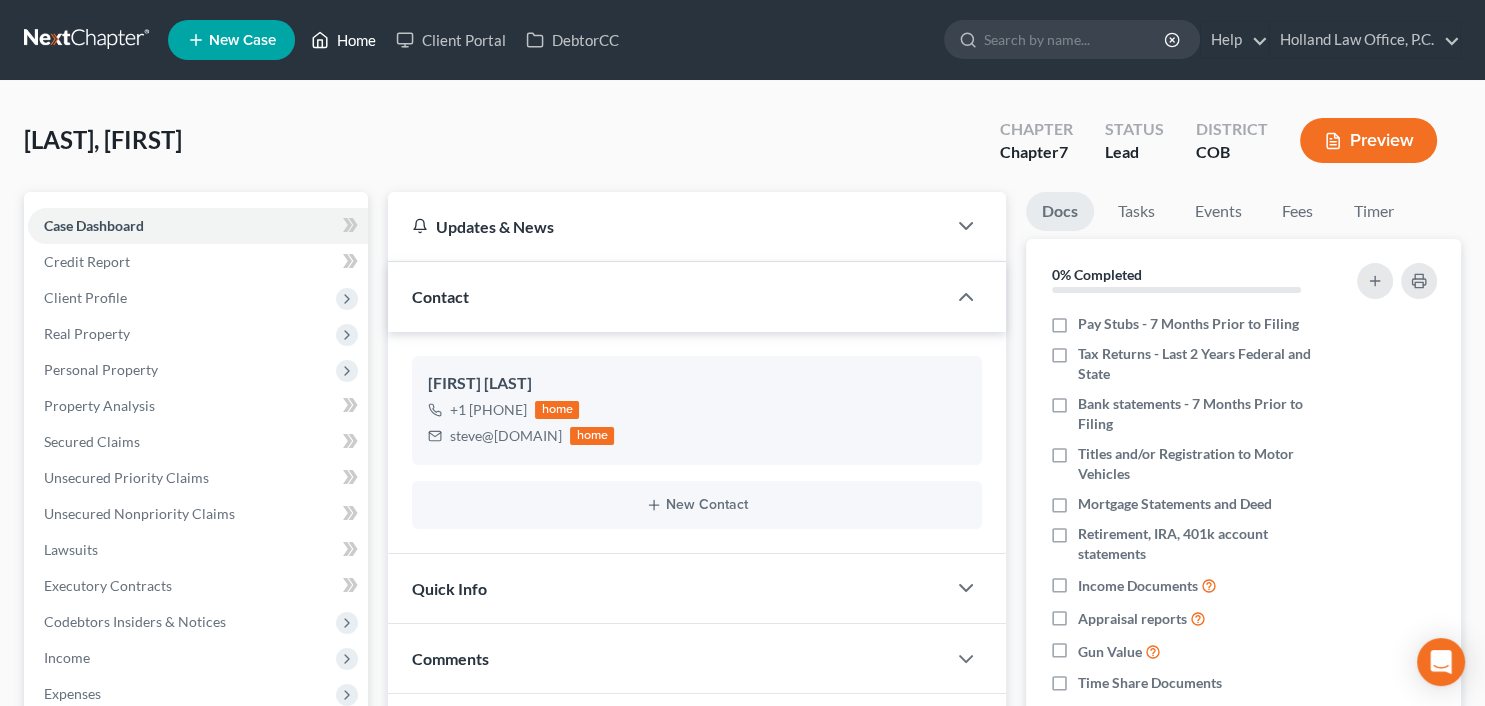 click on "Home" at bounding box center (343, 40) 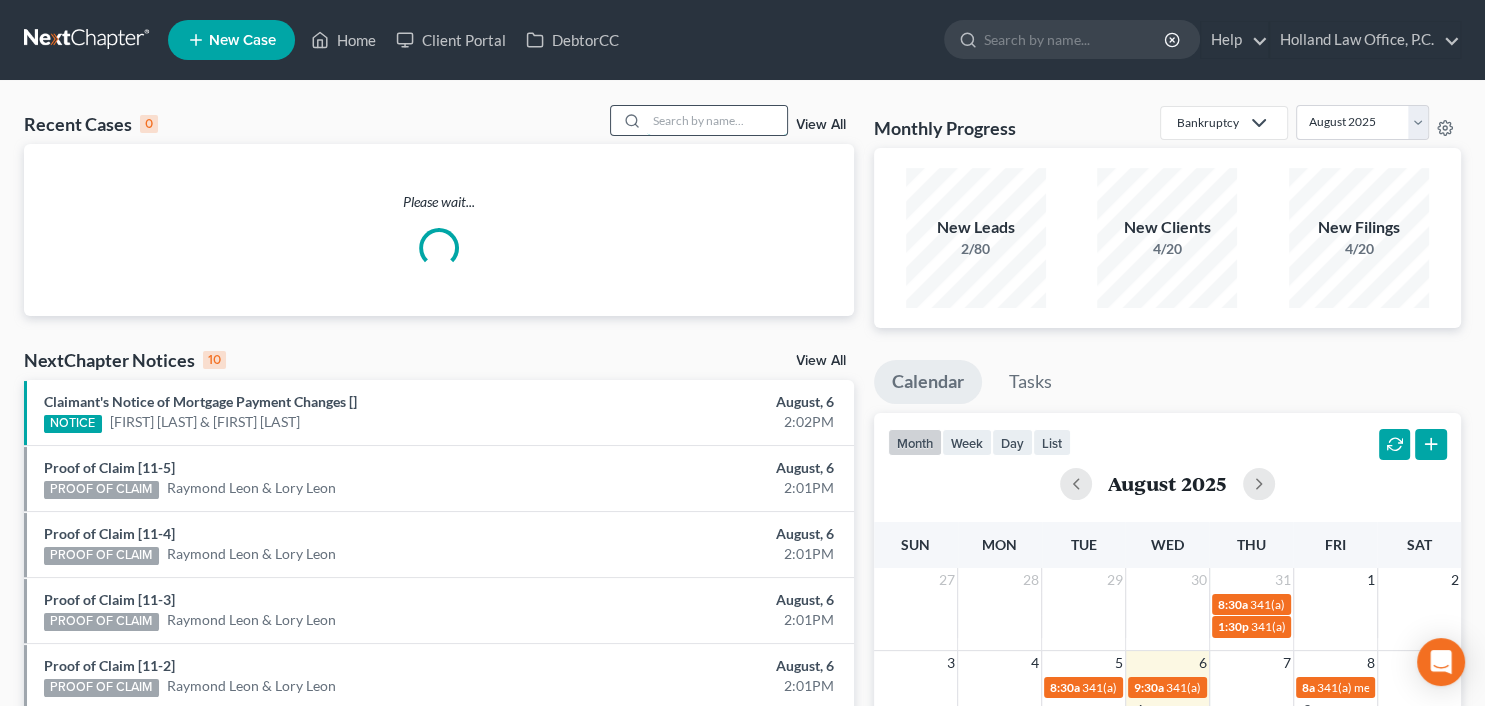 click at bounding box center (717, 120) 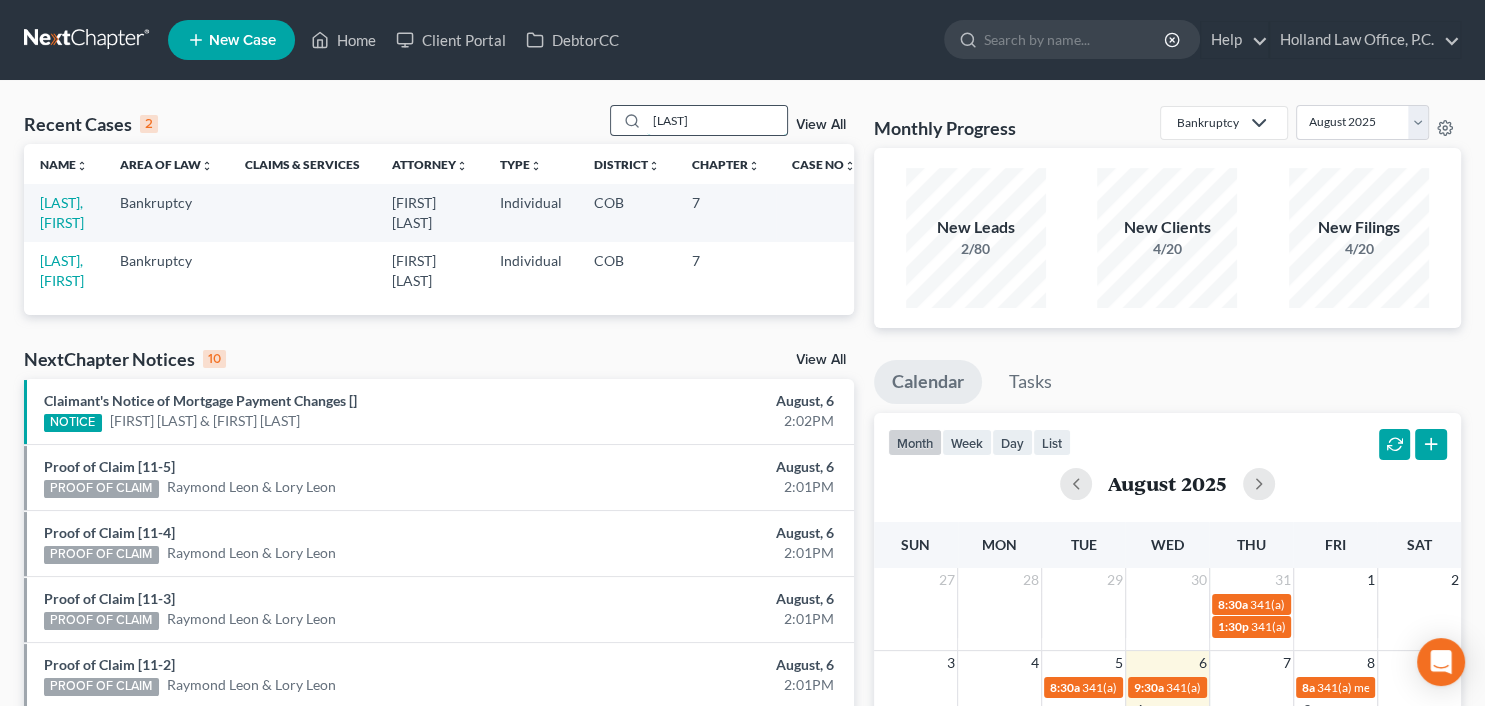 type on "[LAST]" 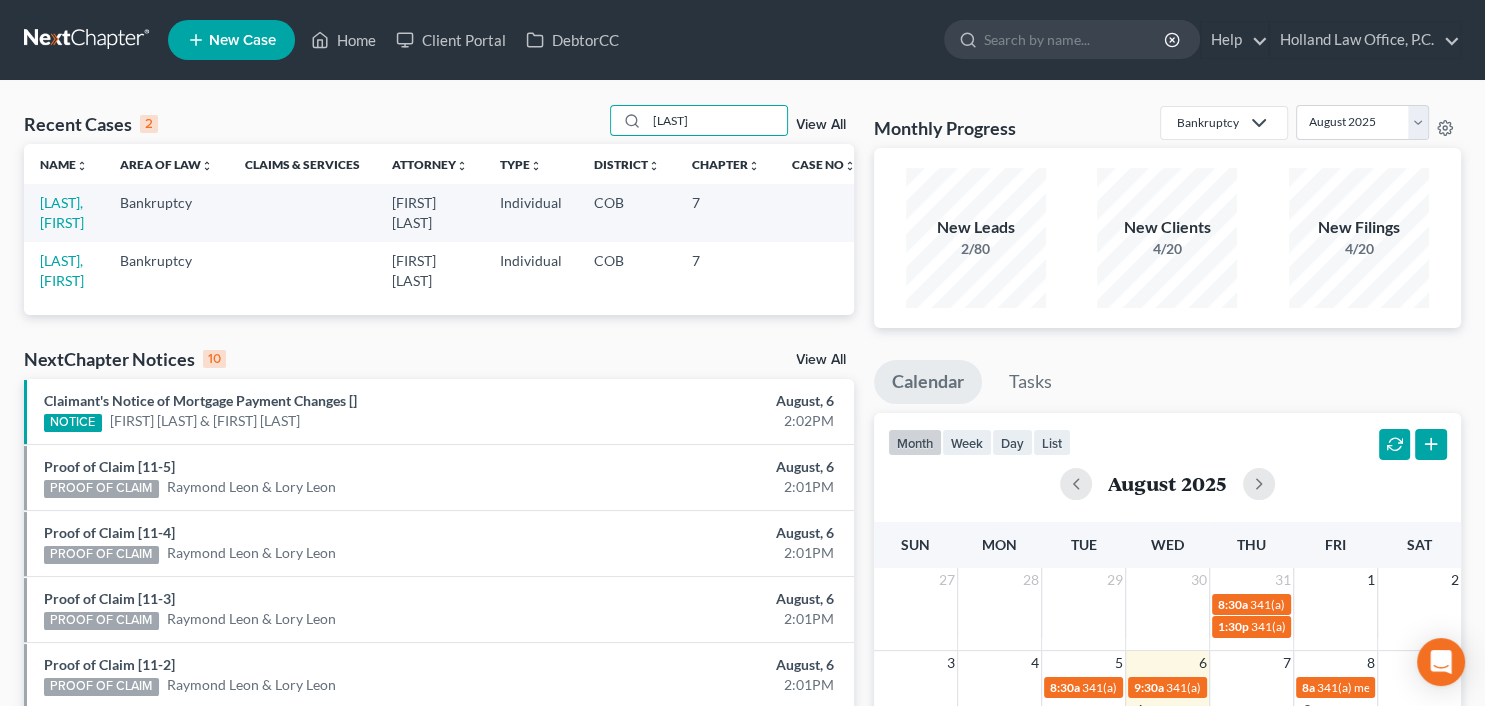 click on "[LAST], [FIRST]" at bounding box center [64, 212] 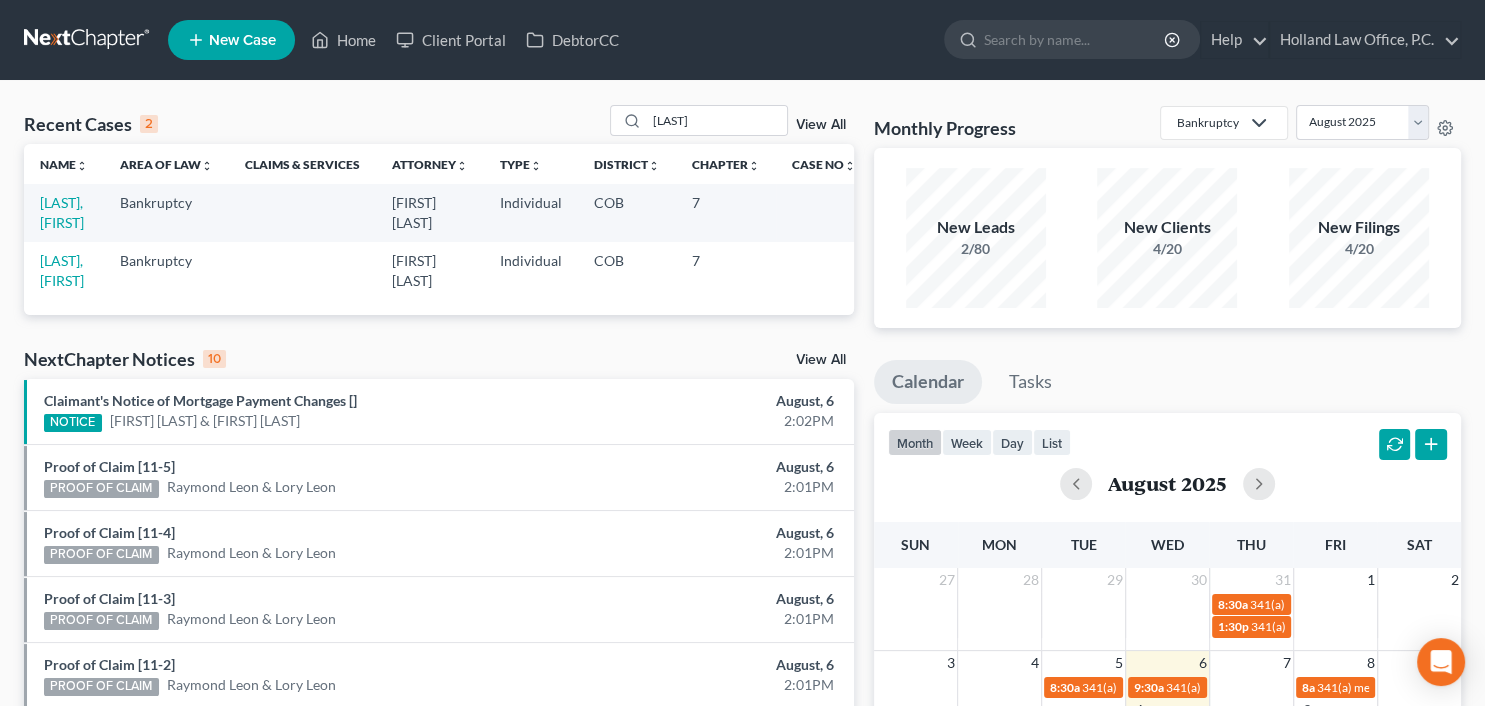 click on "[LAST], [FIRST]" at bounding box center (64, 212) 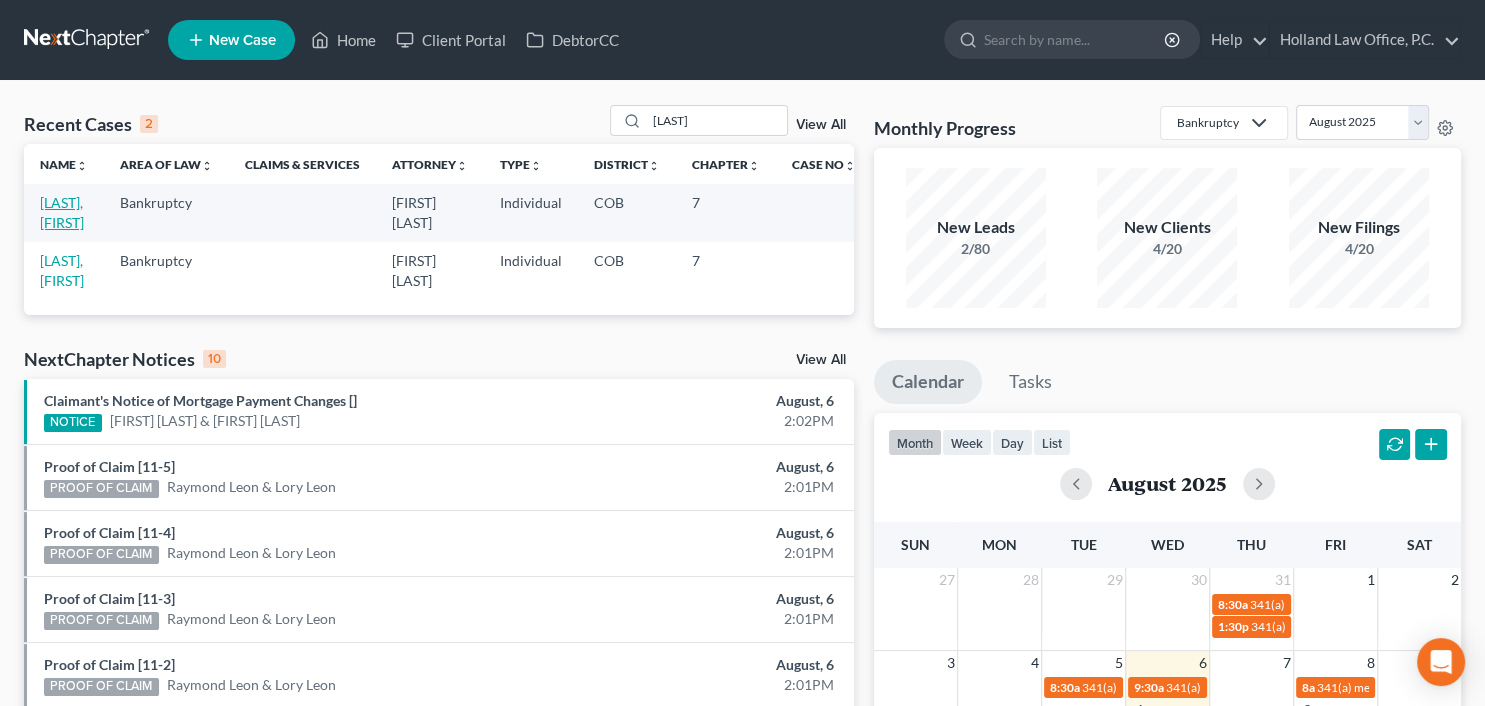 click on "[LAST], [FIRST]" at bounding box center (62, 212) 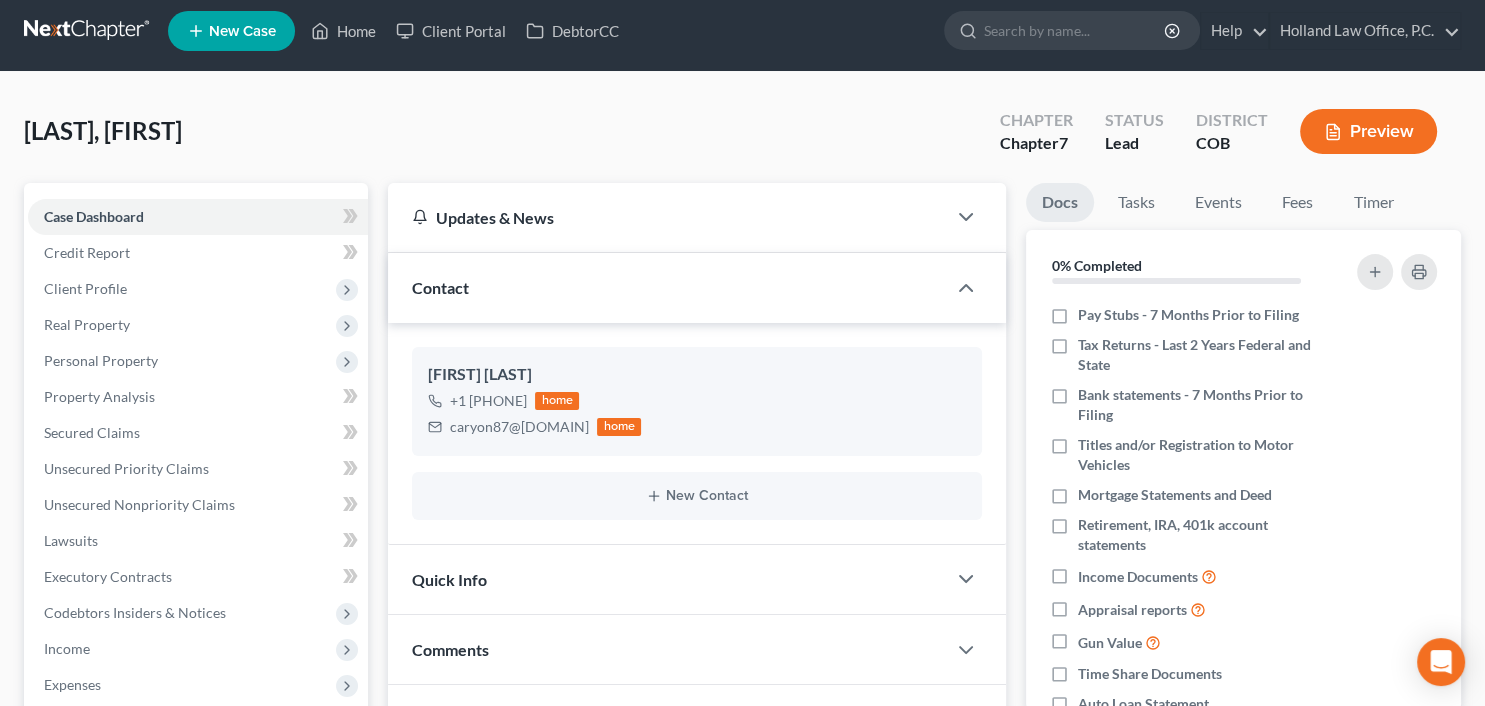 scroll, scrollTop: 0, scrollLeft: 0, axis: both 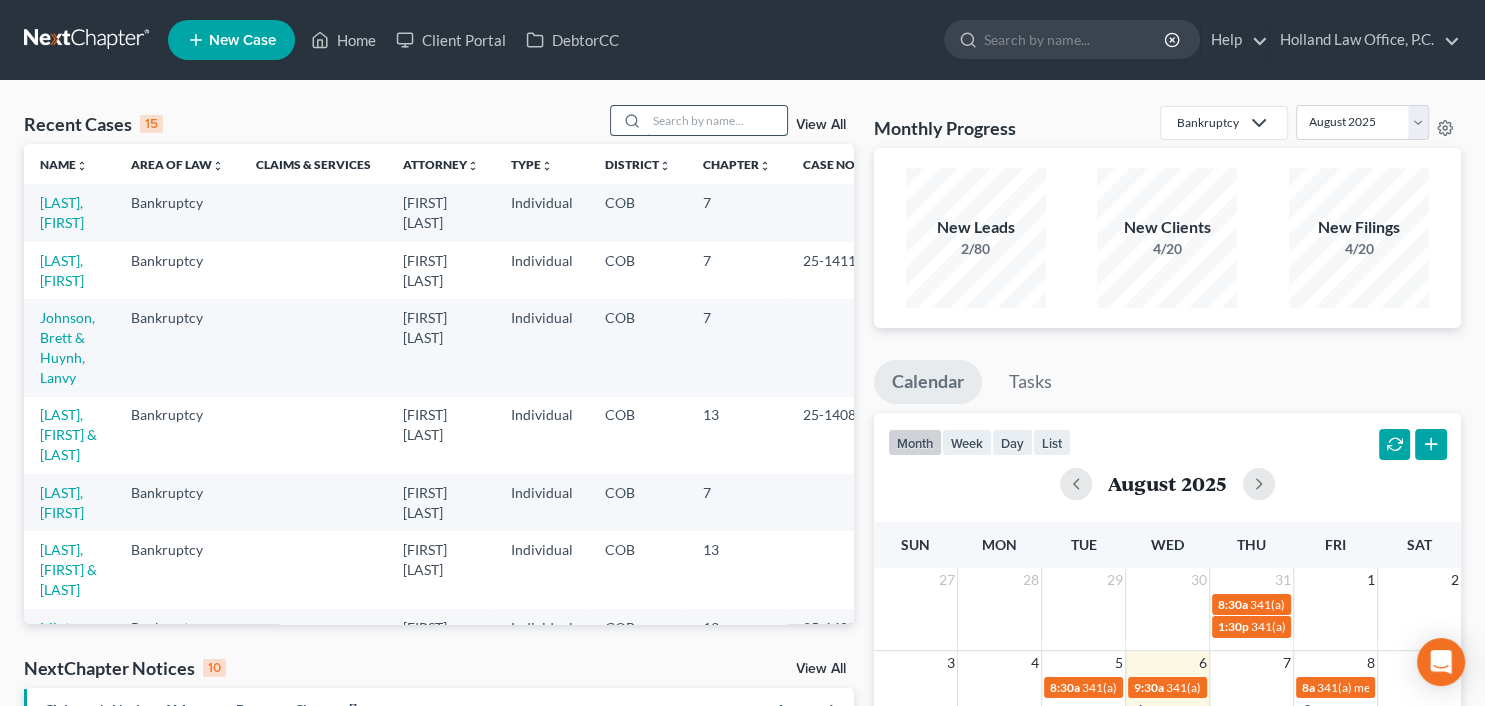 click at bounding box center (717, 120) 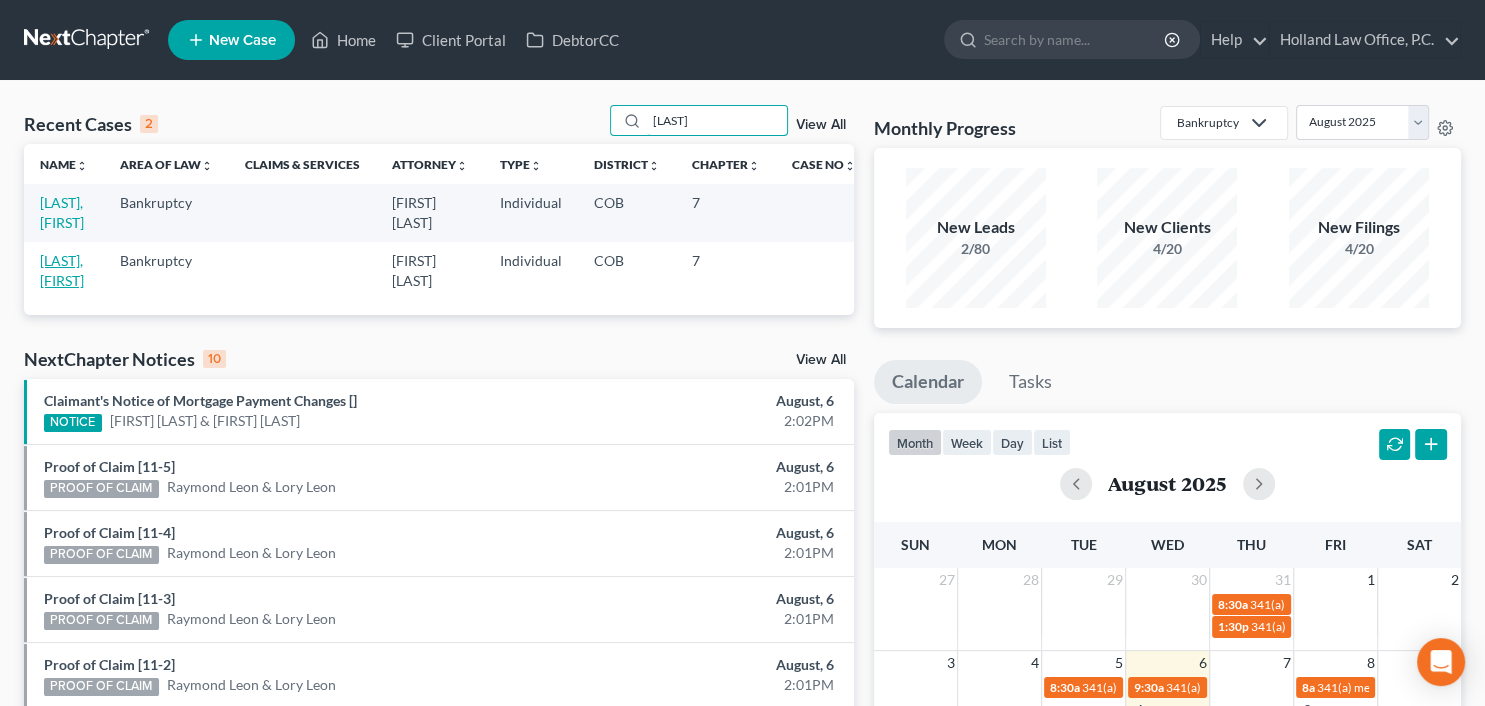type on "[LAST]" 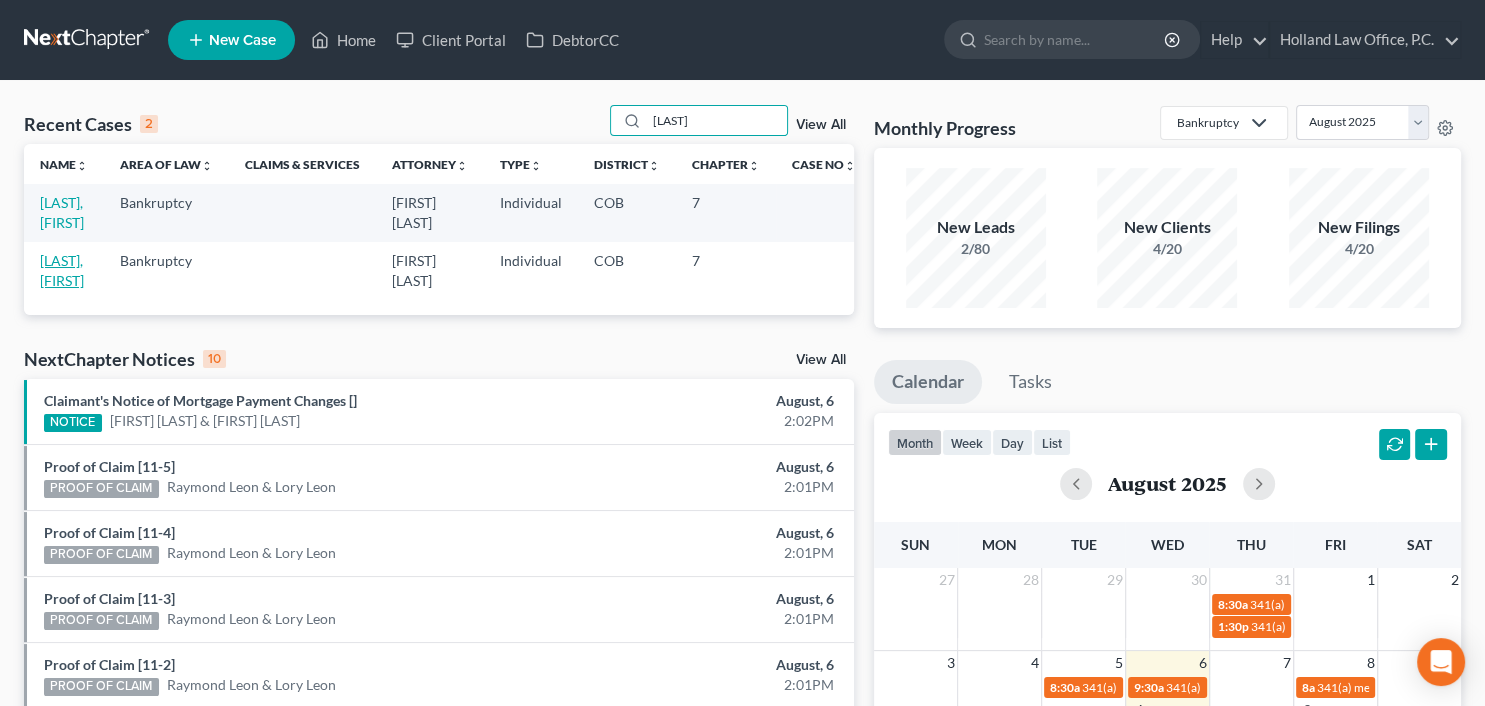 click on "[LAST], [FIRST]" at bounding box center [62, 270] 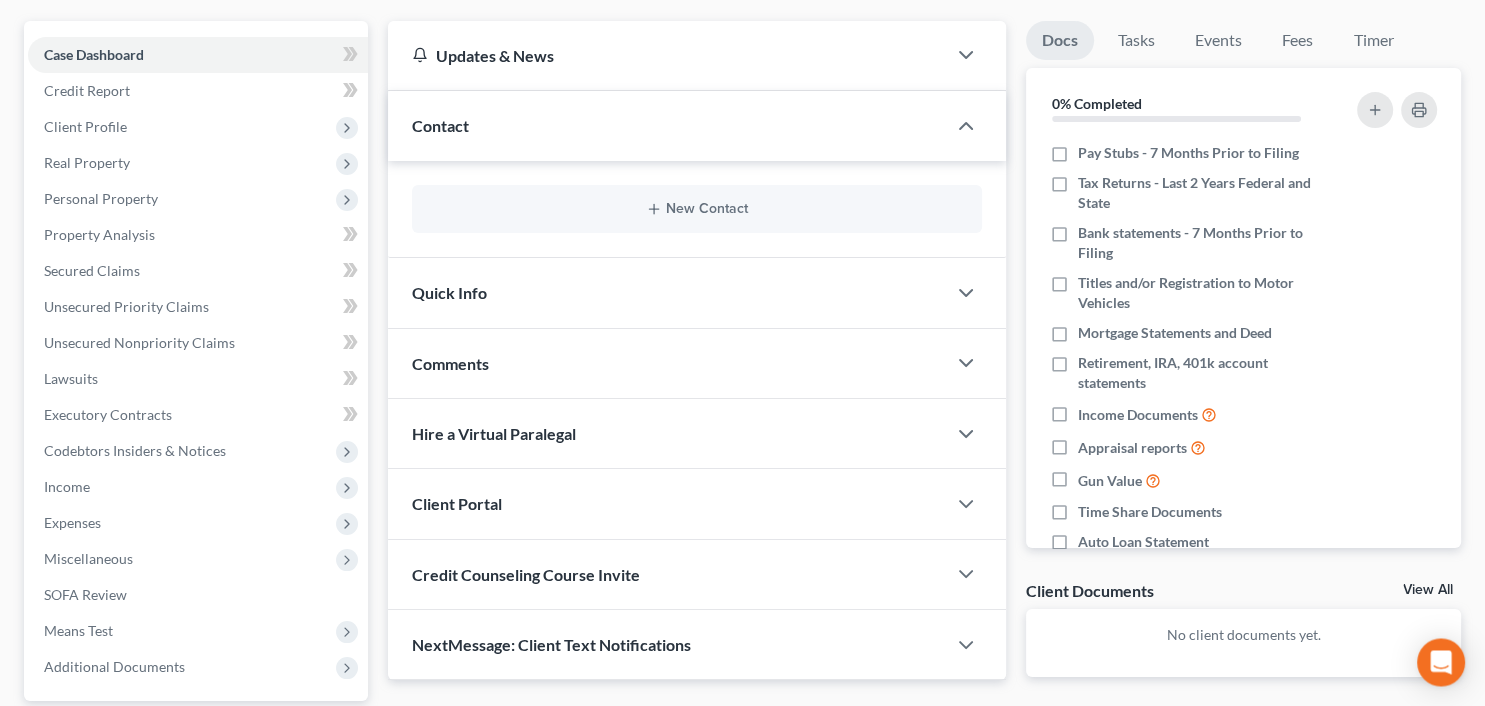 scroll, scrollTop: 0, scrollLeft: 0, axis: both 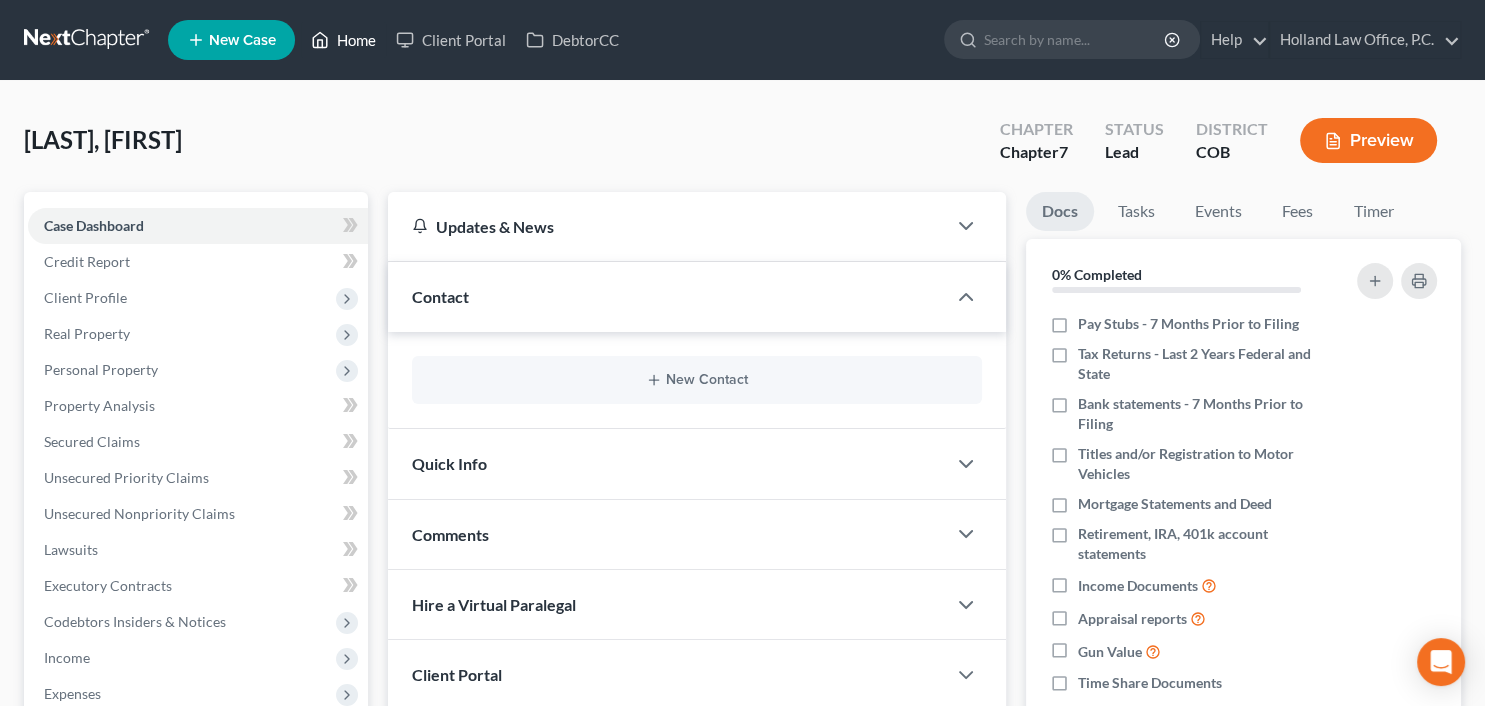 click on "Home" at bounding box center (343, 40) 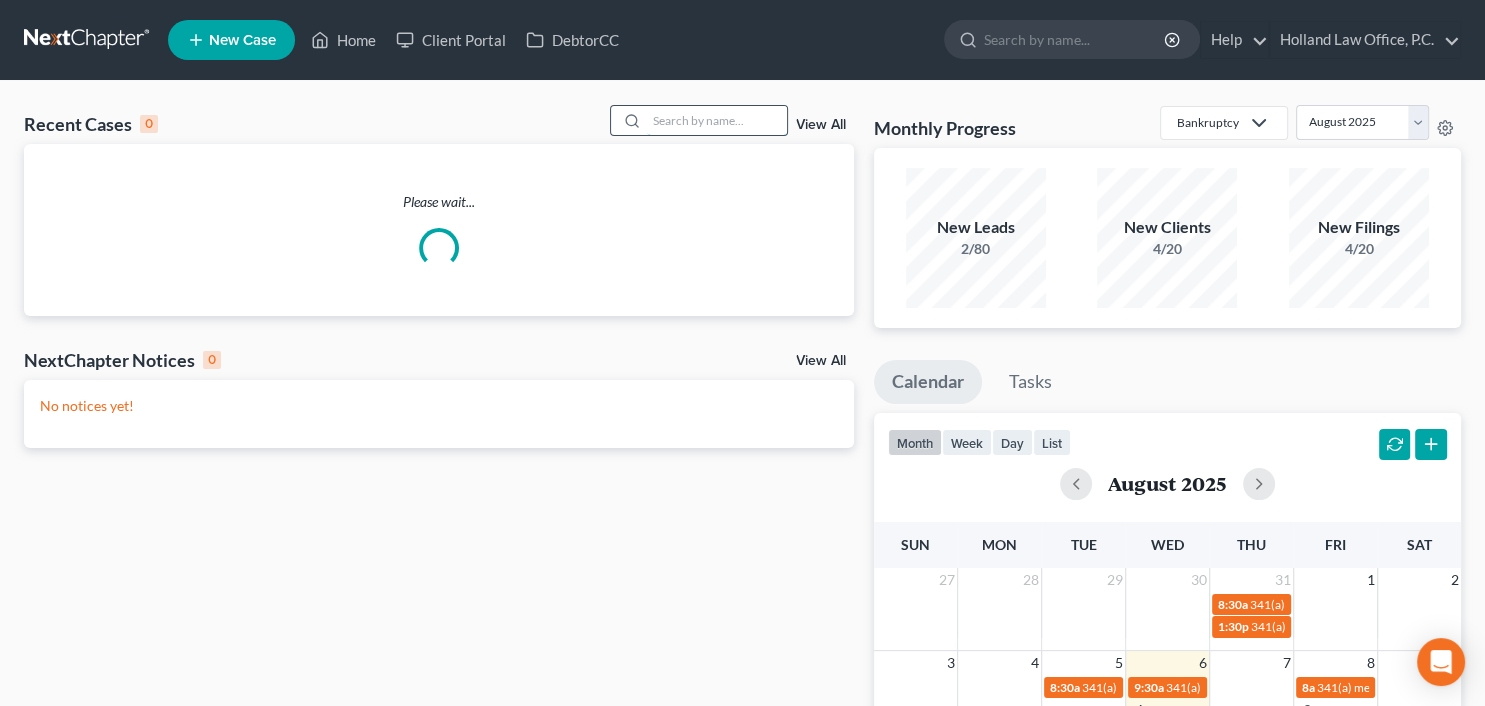 click at bounding box center [717, 120] 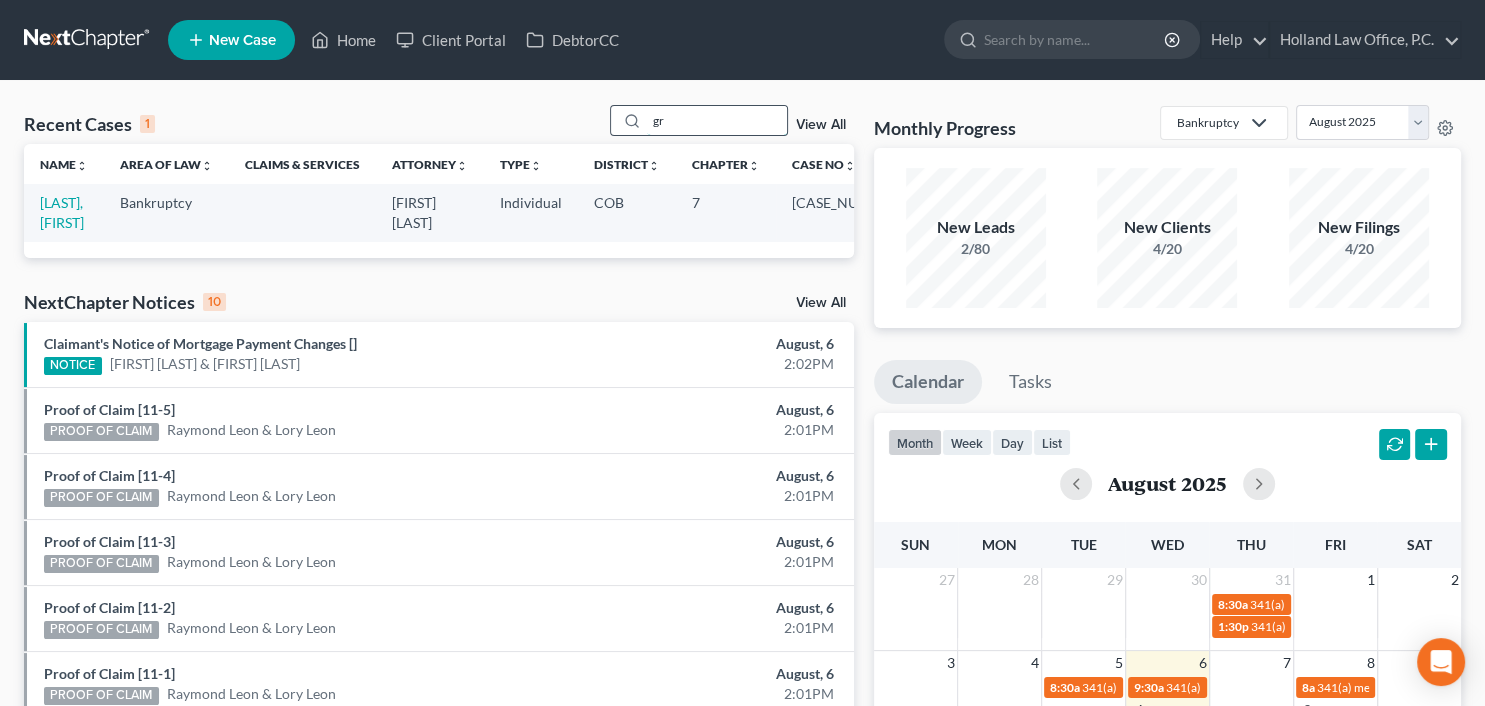 type on "g" 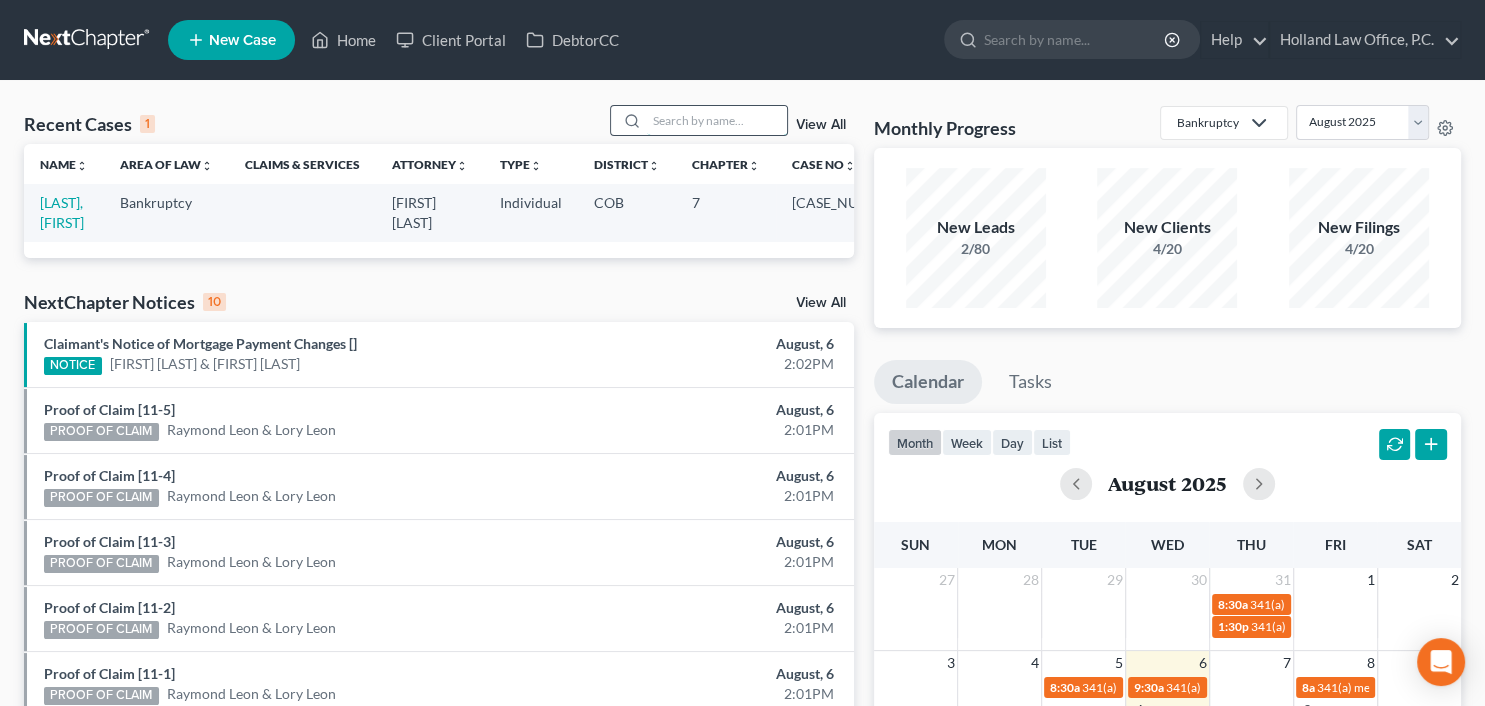 click at bounding box center [717, 120] 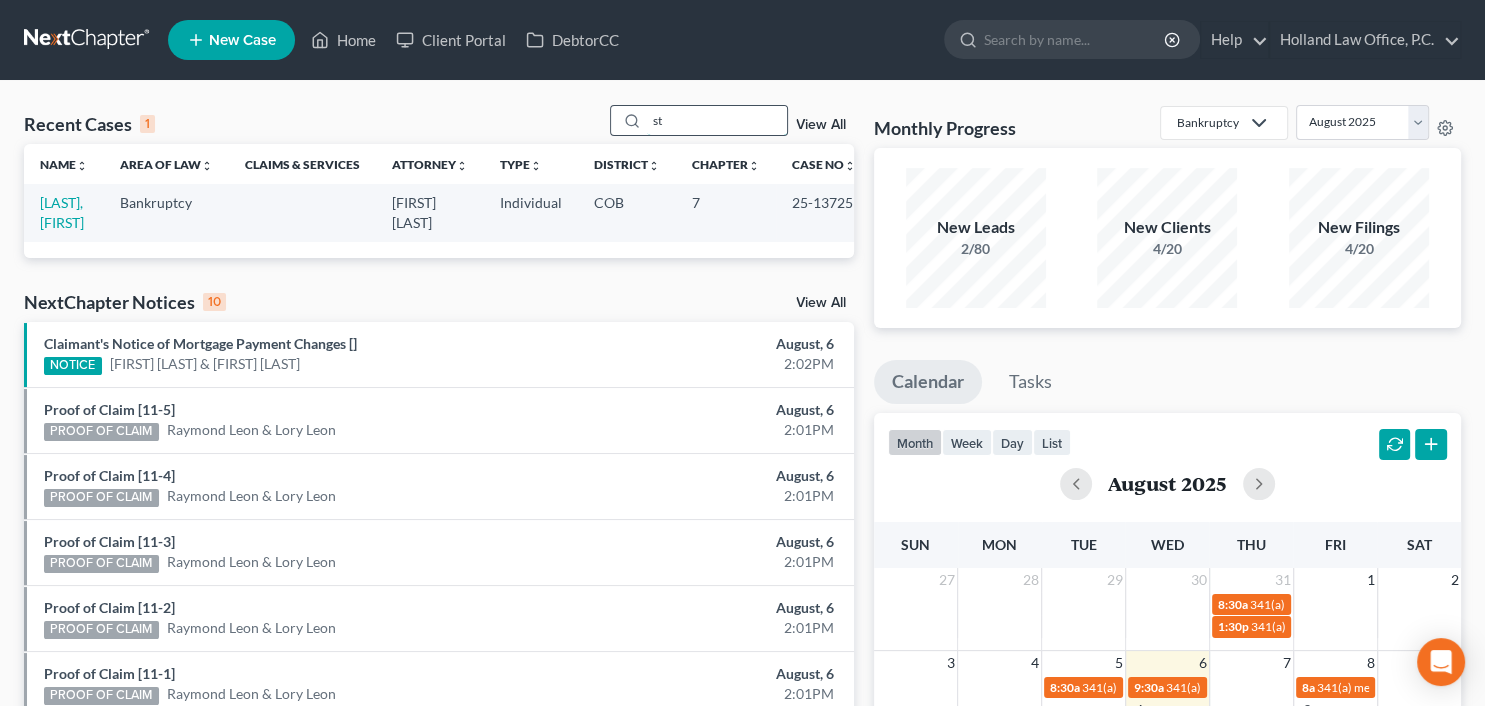 type on "s" 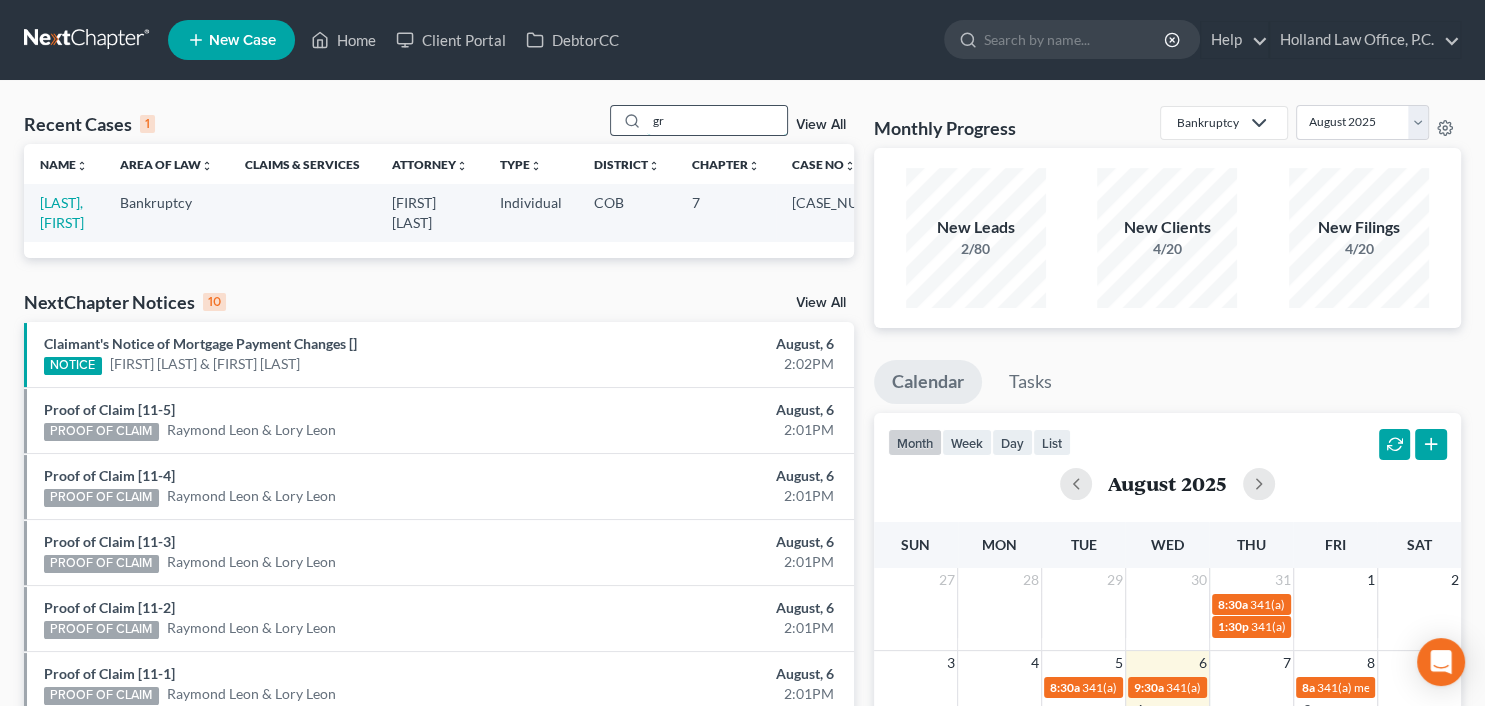 type on "g" 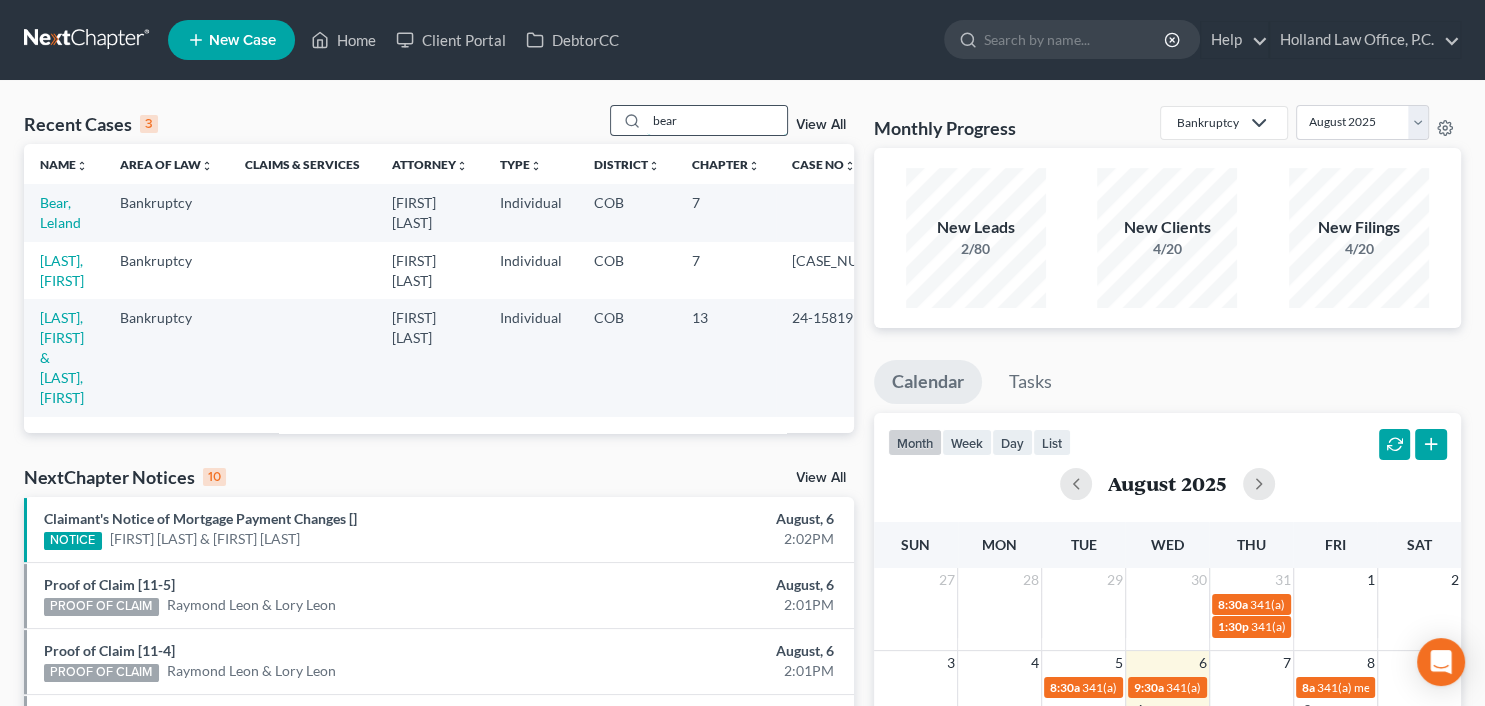 type on "bear" 